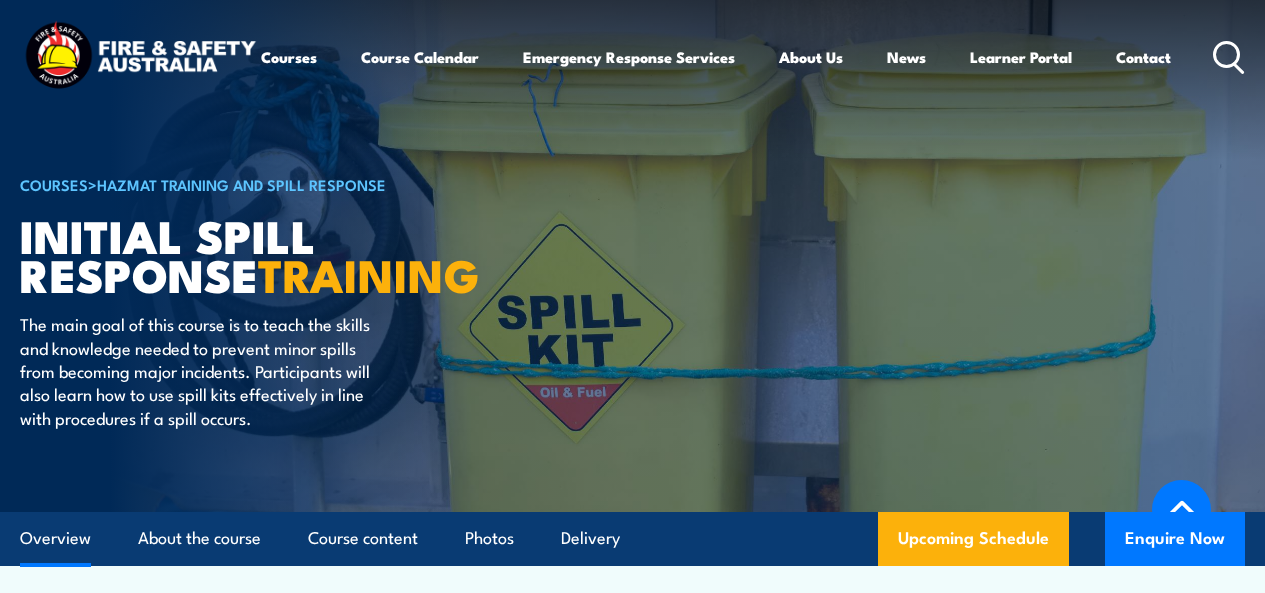 scroll, scrollTop: 412, scrollLeft: 0, axis: vertical 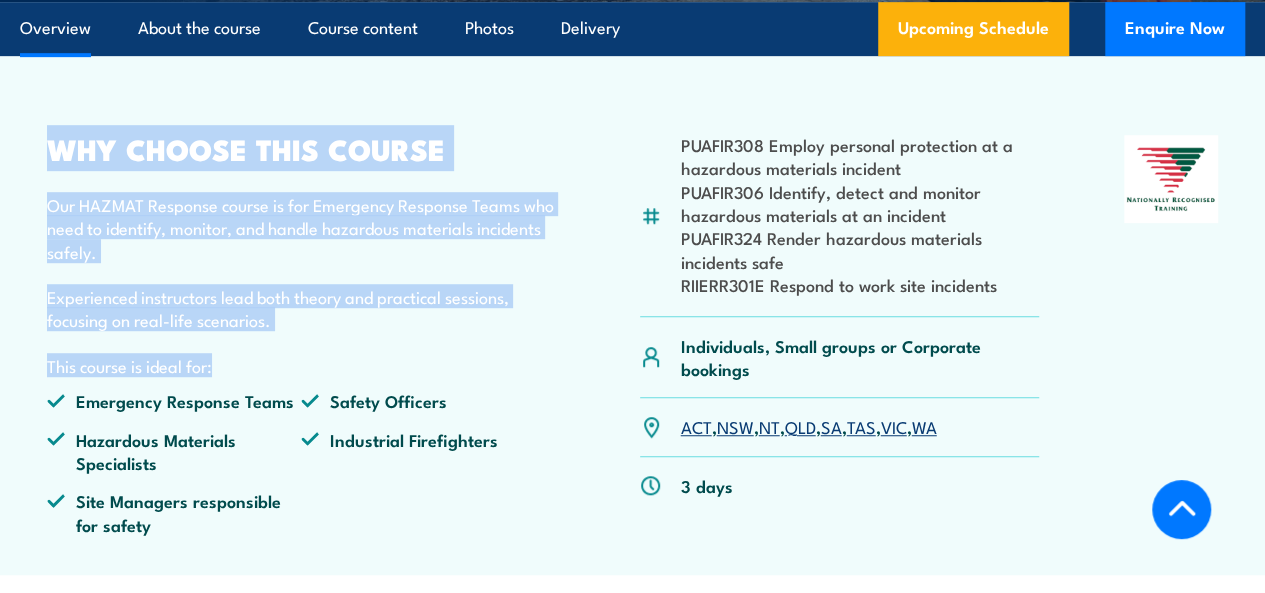 drag, startPoint x: 35, startPoint y: 178, endPoint x: 450, endPoint y: 415, distance: 477.90585 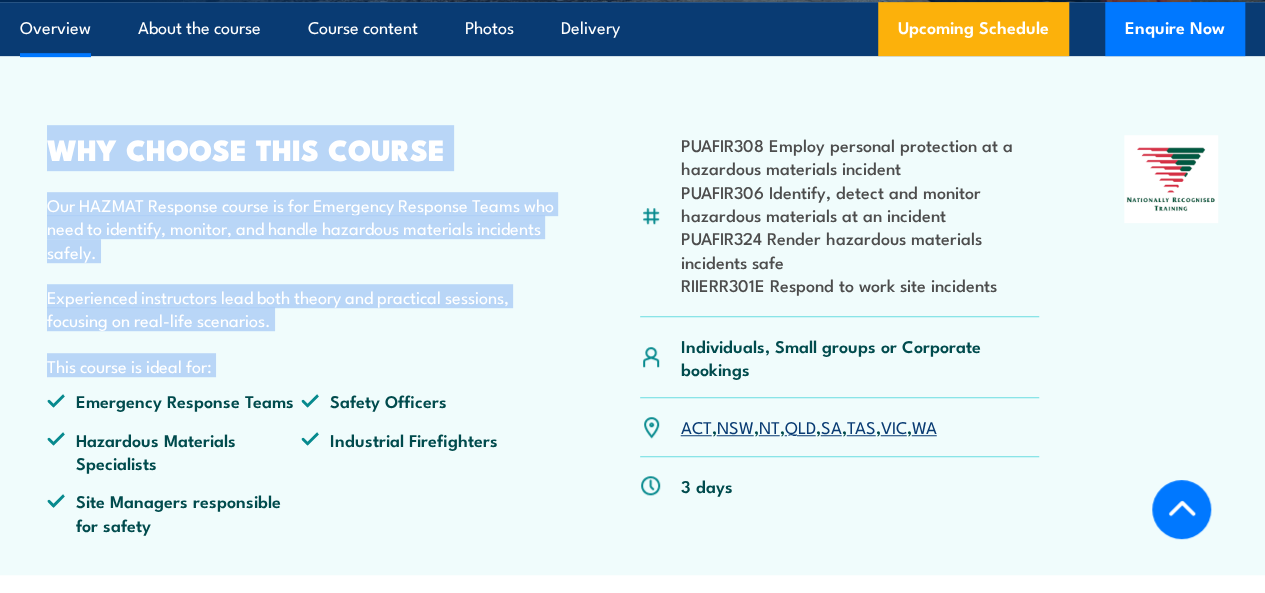 drag, startPoint x: 450, startPoint y: 415, endPoint x: 76, endPoint y: 197, distance: 432.89722 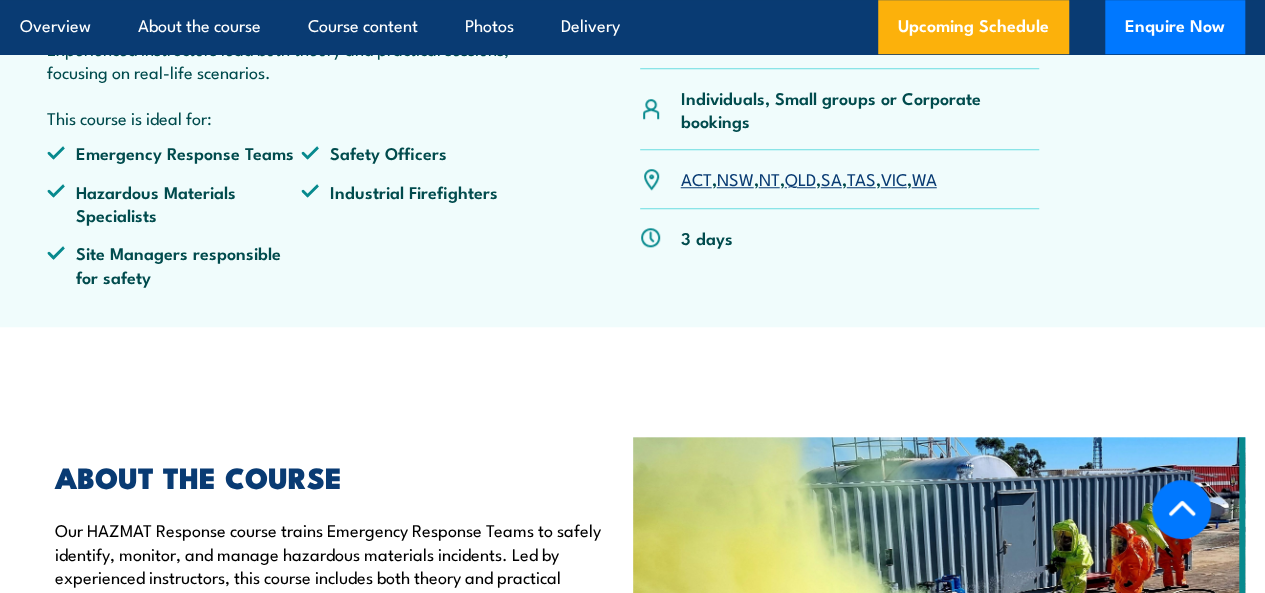 scroll, scrollTop: 1090, scrollLeft: 0, axis: vertical 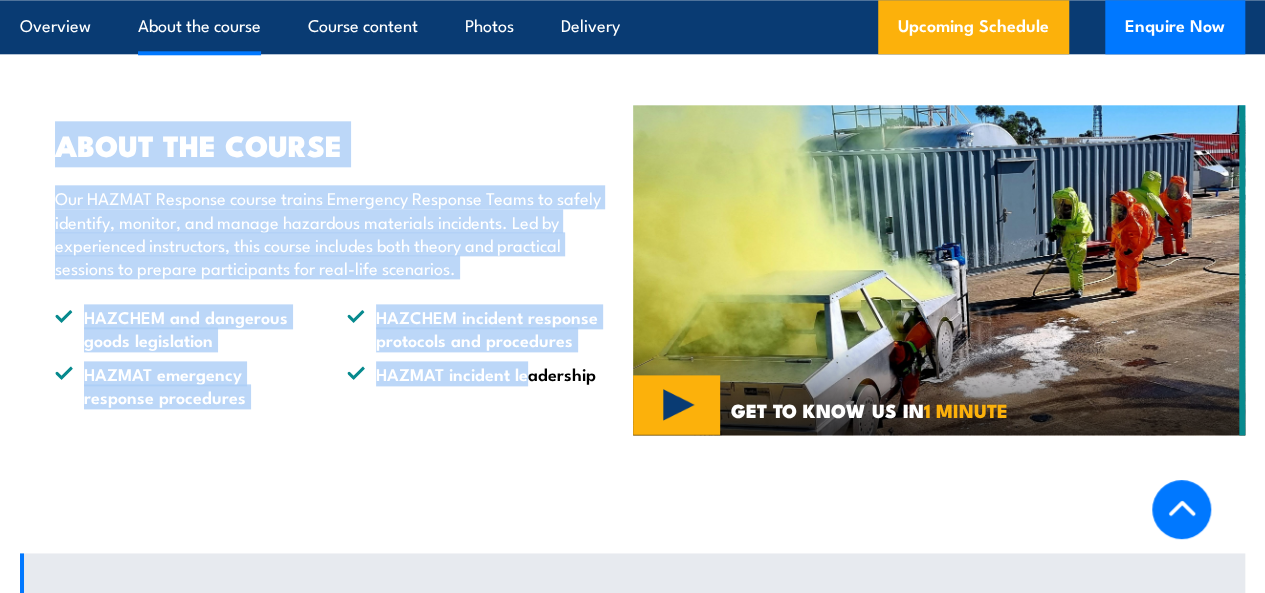 drag, startPoint x: 26, startPoint y: 199, endPoint x: 528, endPoint y: 483, distance: 576.76685 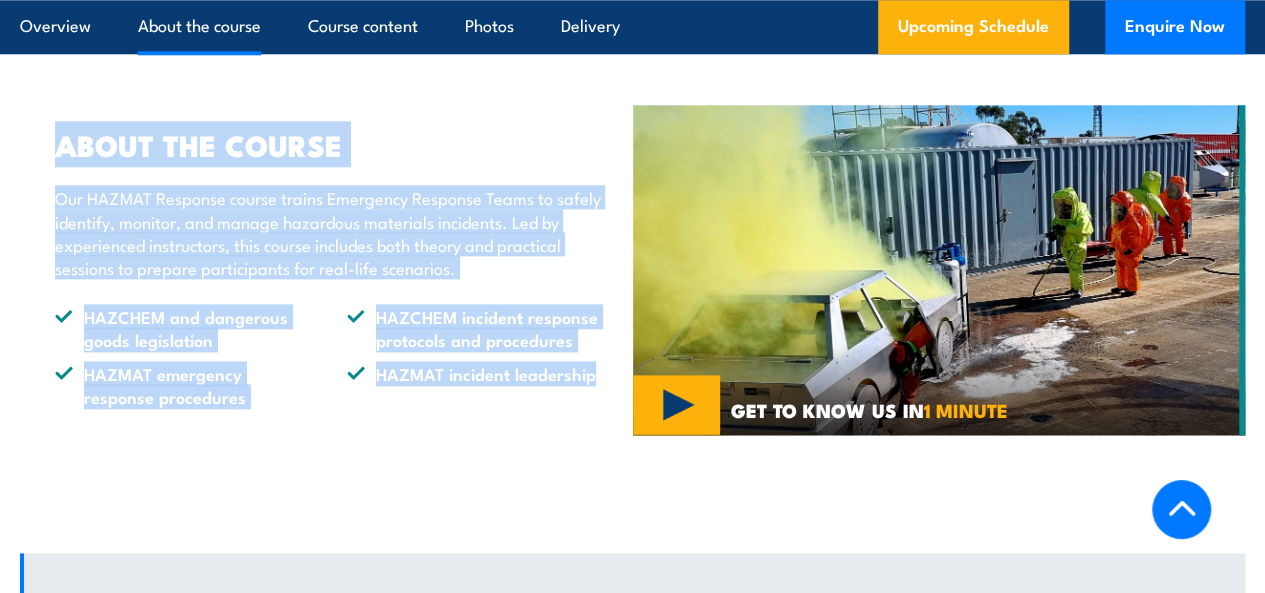 drag, startPoint x: 528, startPoint y: 483, endPoint x: 88, endPoint y: 160, distance: 545.82874 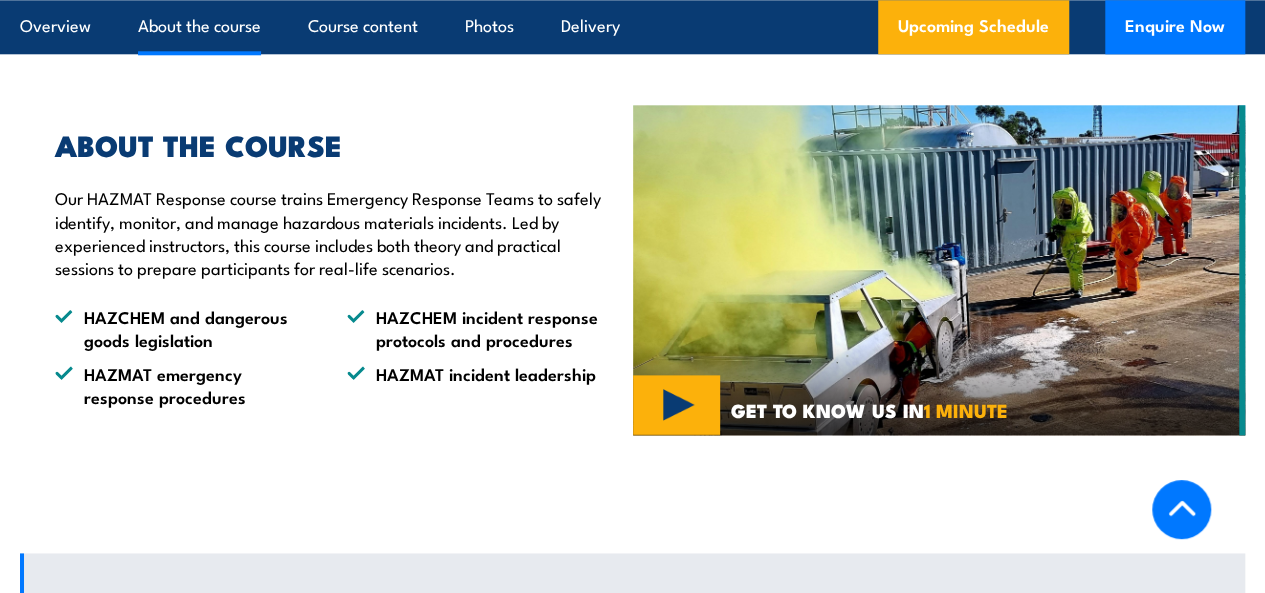 click at bounding box center [939, 270] 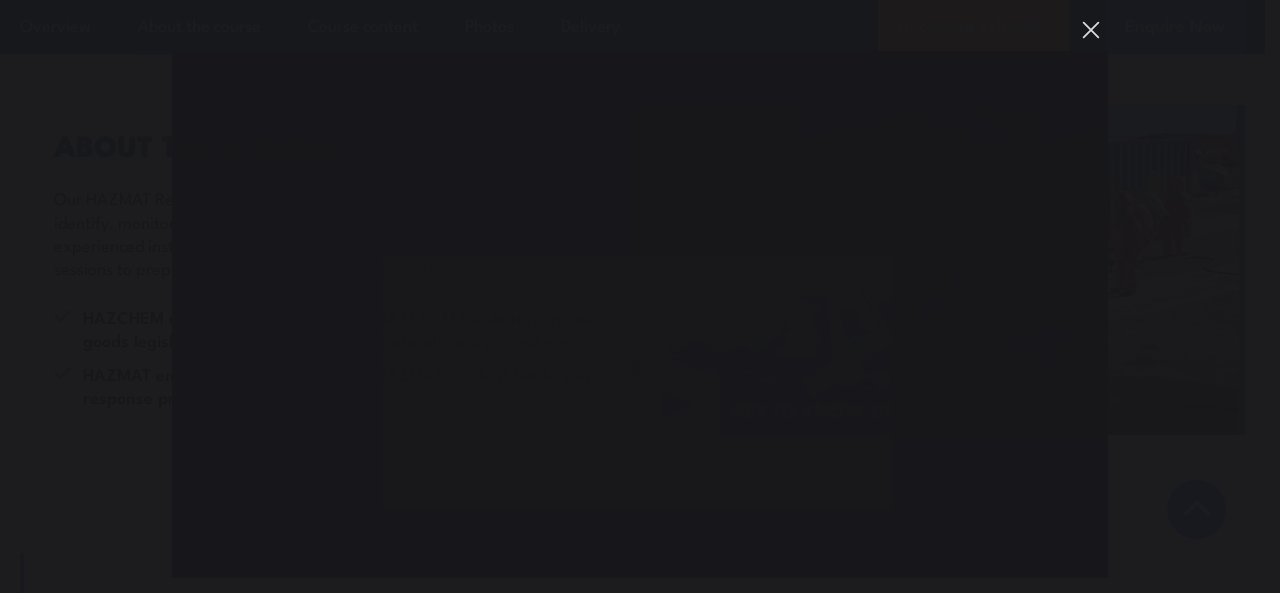 click at bounding box center [1091, 30] 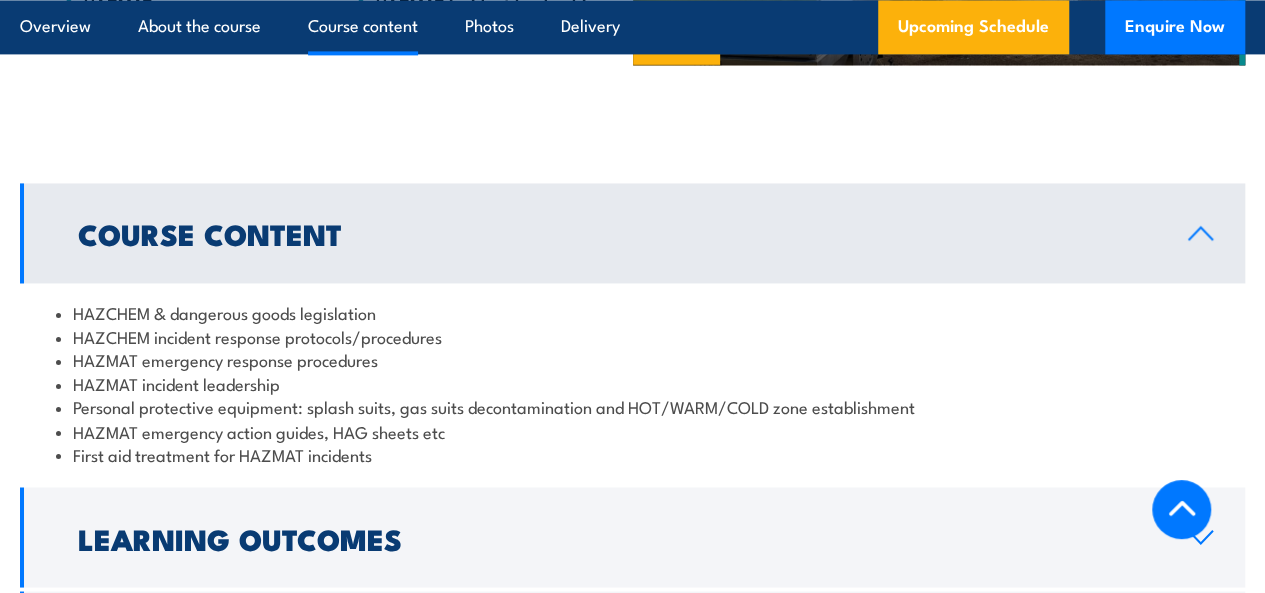 scroll, scrollTop: 1558, scrollLeft: 0, axis: vertical 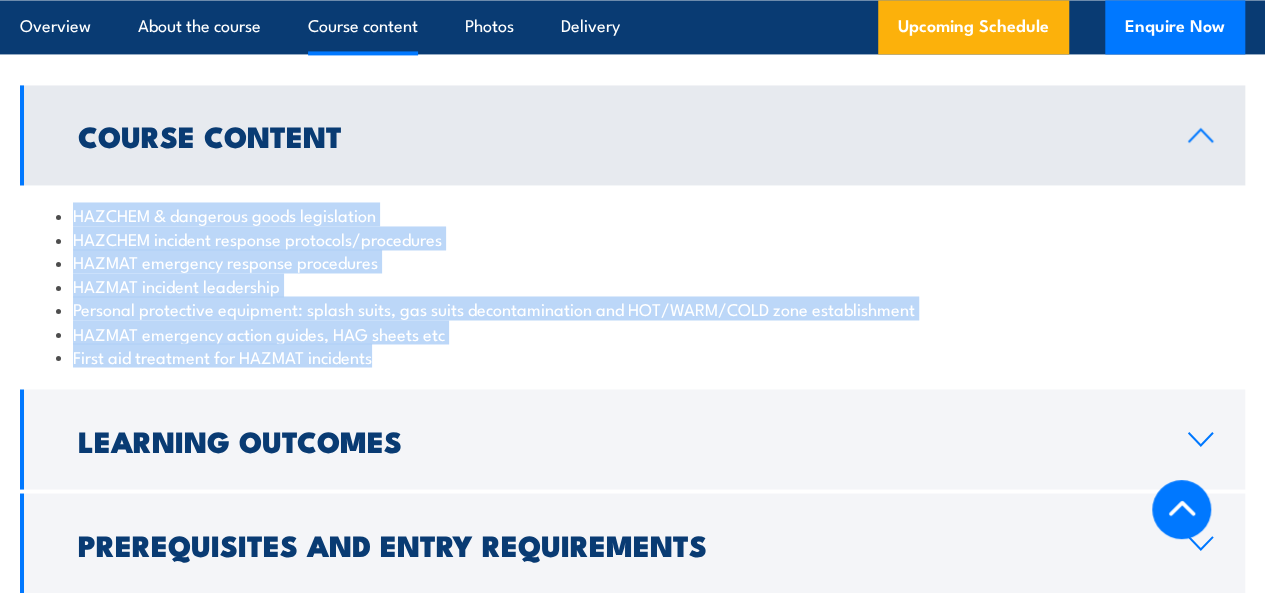 drag, startPoint x: 60, startPoint y: 245, endPoint x: 563, endPoint y: 419, distance: 532.24524 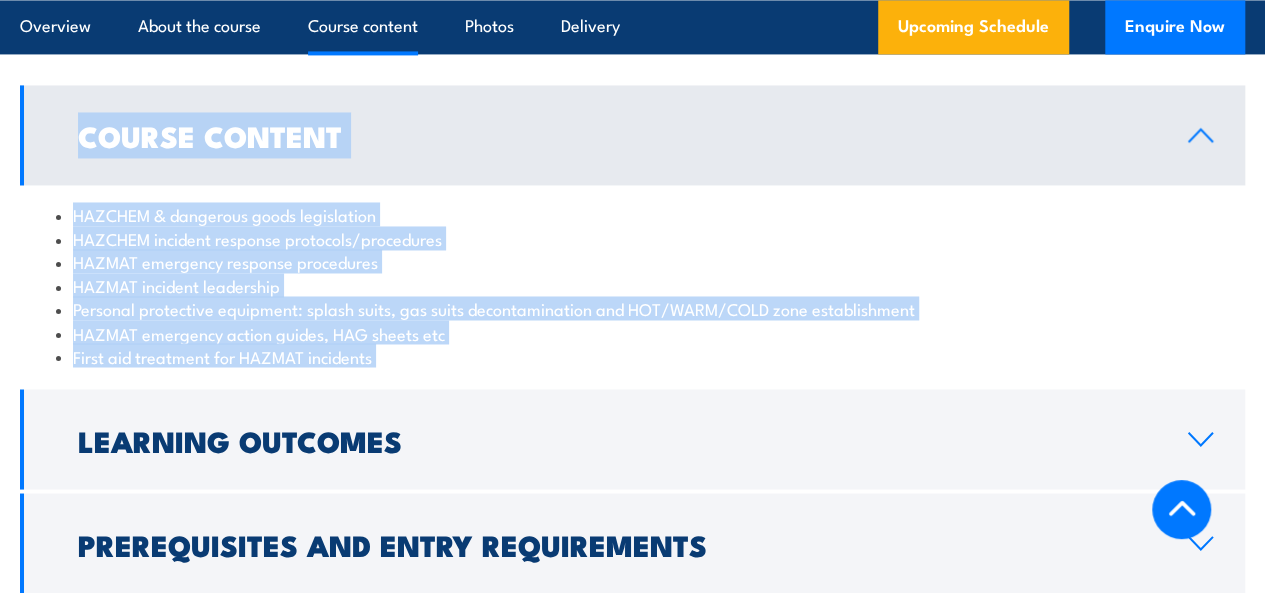 drag, startPoint x: 563, startPoint y: 419, endPoint x: 181, endPoint y: 262, distance: 413.00485 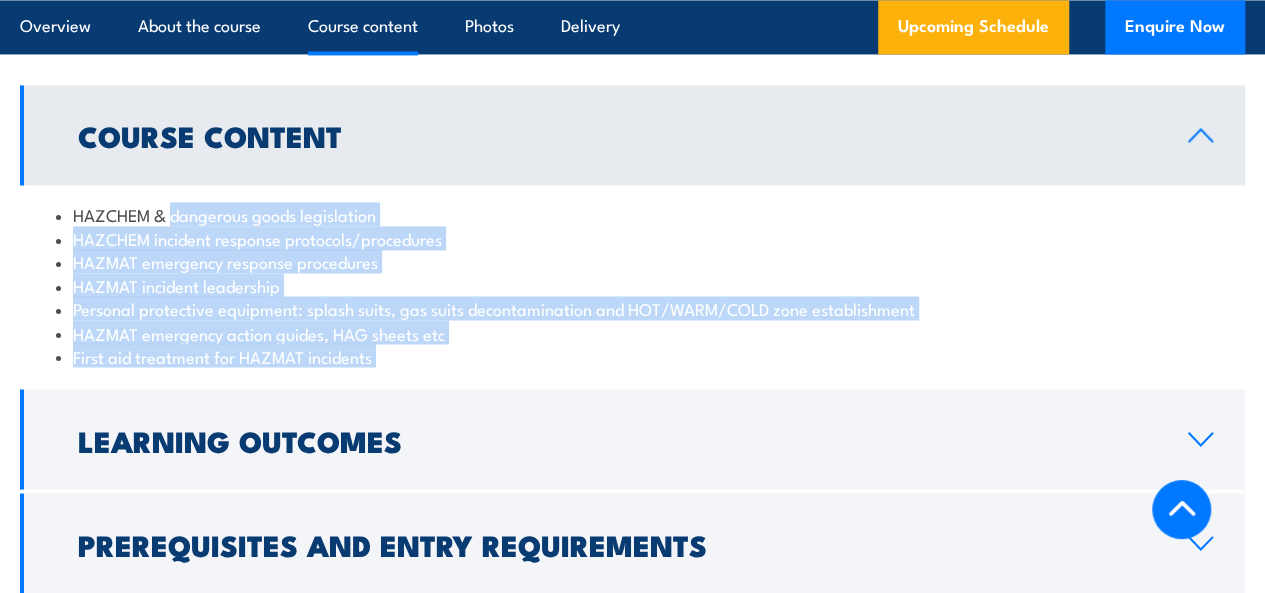 click on "HAZCHEM & dangerous goods legislation" at bounding box center (632, 214) 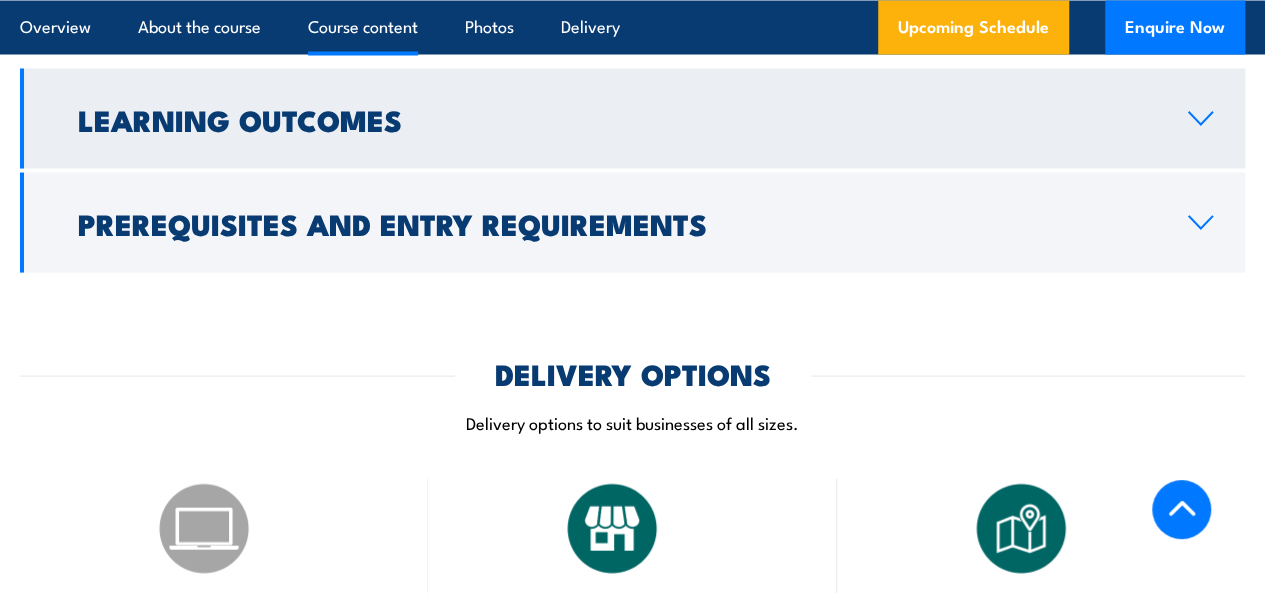 click on "Learning Outcomes" at bounding box center (632, 118) 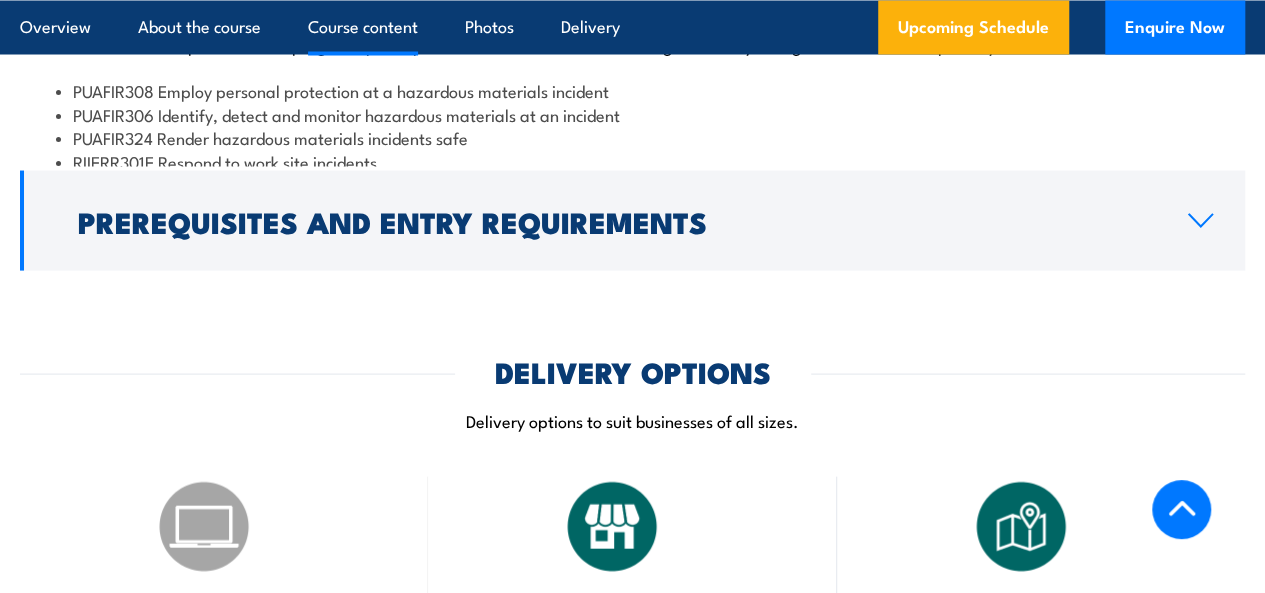 scroll, scrollTop: 1809, scrollLeft: 0, axis: vertical 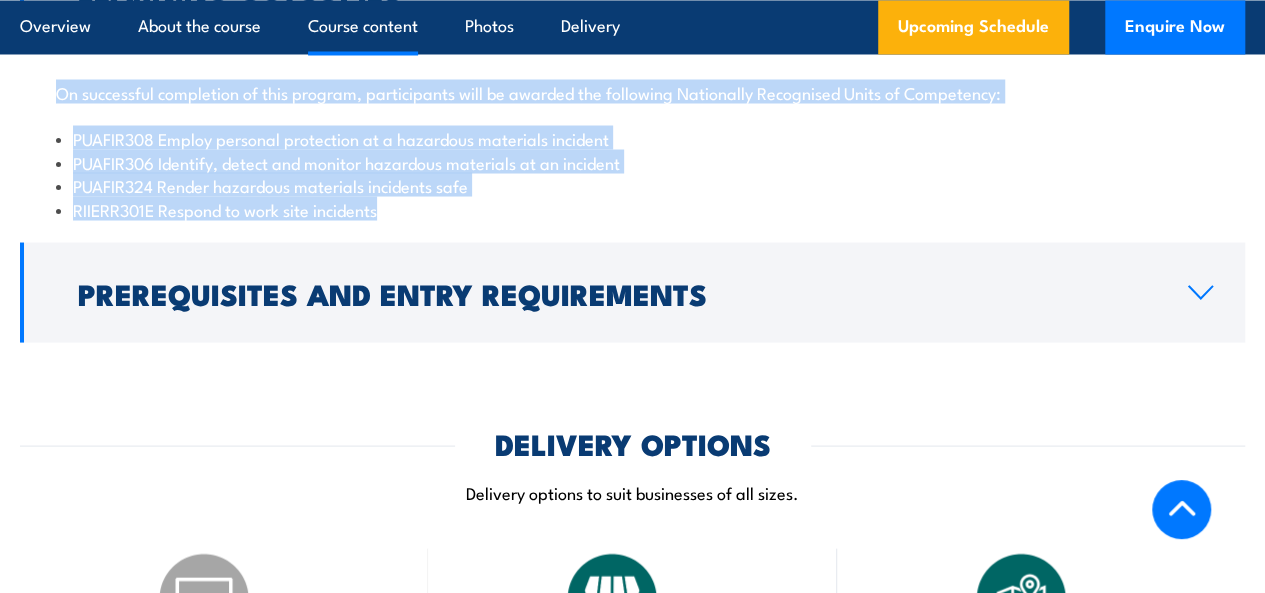drag, startPoint x: 442, startPoint y: 282, endPoint x: 21, endPoint y: 129, distance: 447.93973 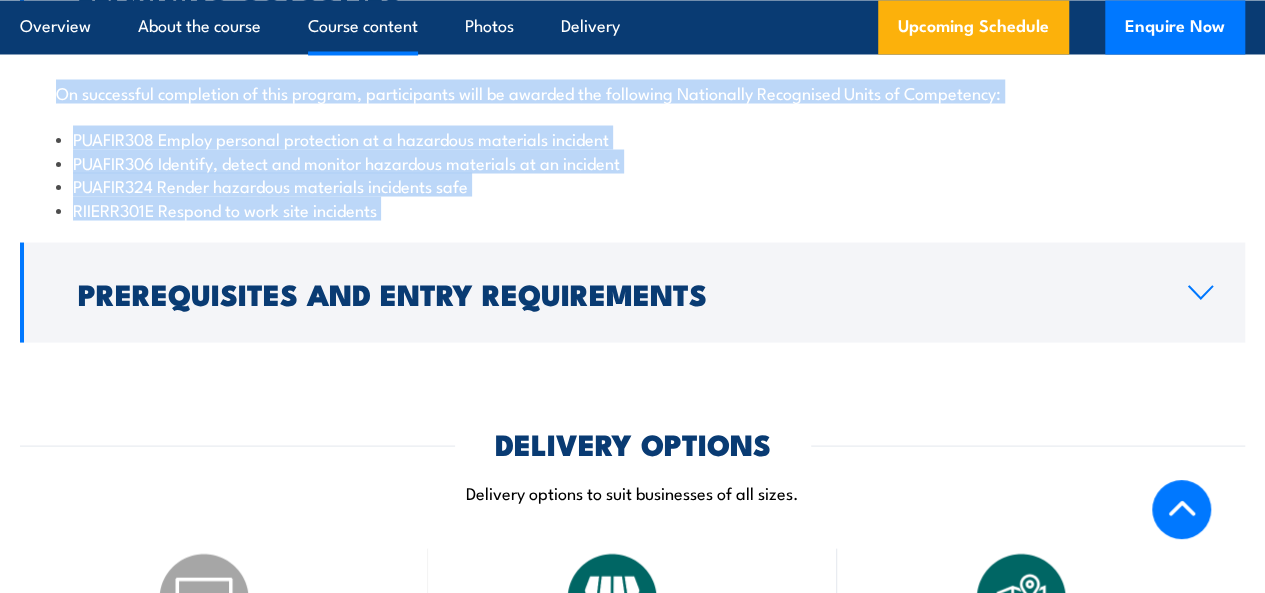 drag, startPoint x: 21, startPoint y: 129, endPoint x: 404, endPoint y: 254, distance: 402.8821 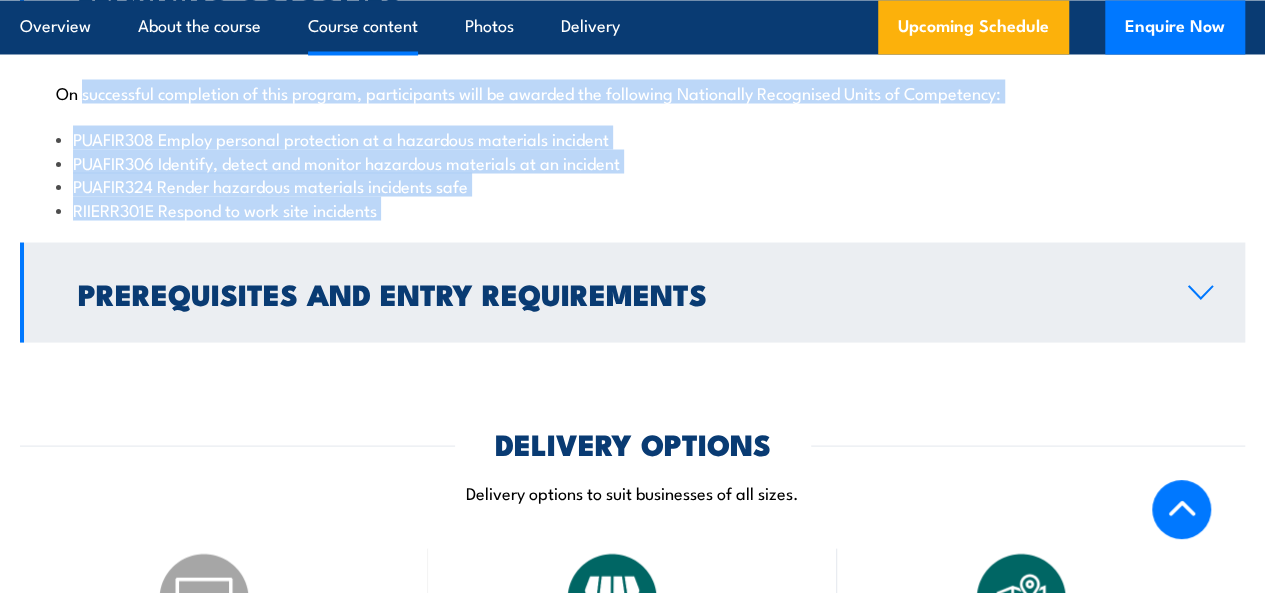 drag, startPoint x: 404, startPoint y: 254, endPoint x: 490, endPoint y: 291, distance: 93.62158 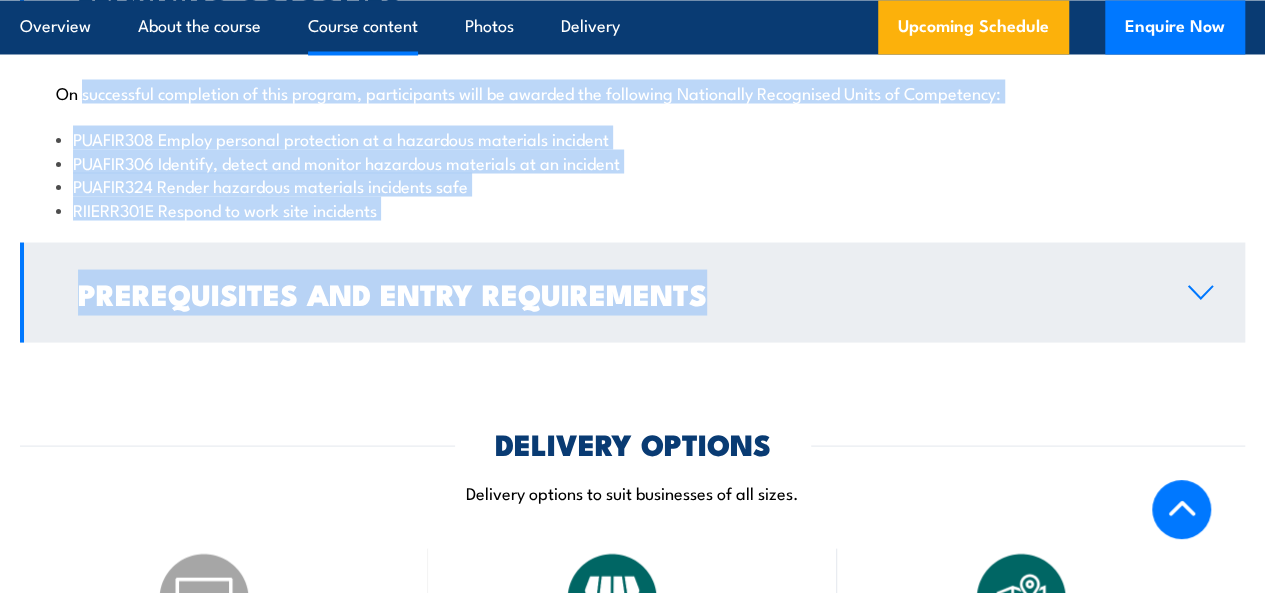 click on "Course Content
HAZCHEM & dangerous goods legislation
HAZCHEM incident response protocols/procedures
HAZMAT emergency response procedures
HAZMAT incident leadership
Personal protective equipment: splash suits, gas suits decontamination and HOT/WARM/COLD zone establishment
HAZMAT emergency action guides, HAG sheets etc
First aid treatment for HAZMAT incidents
Learning Outcomes
On successful completion of this program, participants will be awarded the following Nationally Recognised Units of Competency:
PUAFIR308 Employ personal protection at a hazardous materials incident" at bounding box center [632, 88] 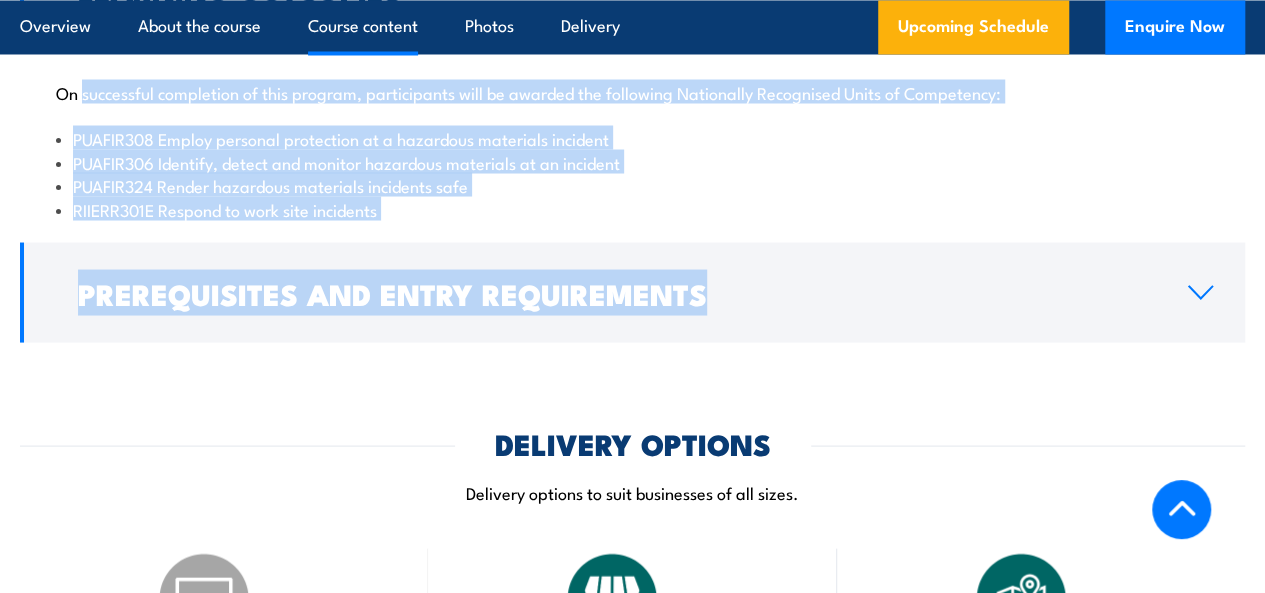 click on "RIIERR301E Respond to work site incidents" at bounding box center [632, 208] 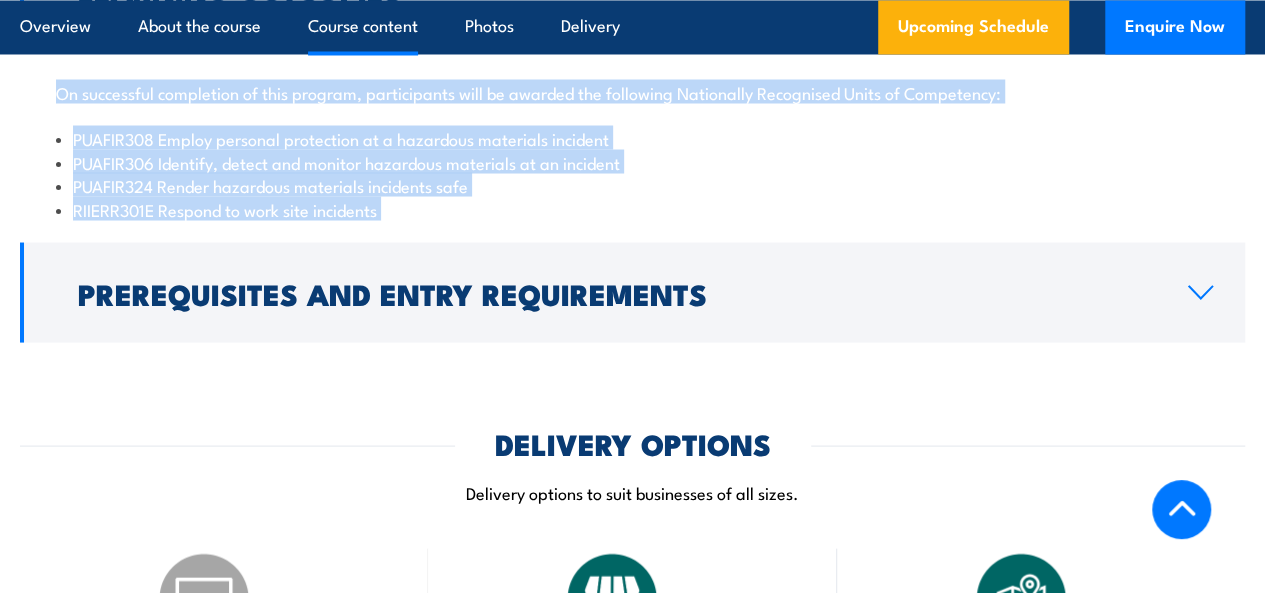 drag, startPoint x: 428, startPoint y: 255, endPoint x: 36, endPoint y: 117, distance: 415.5815 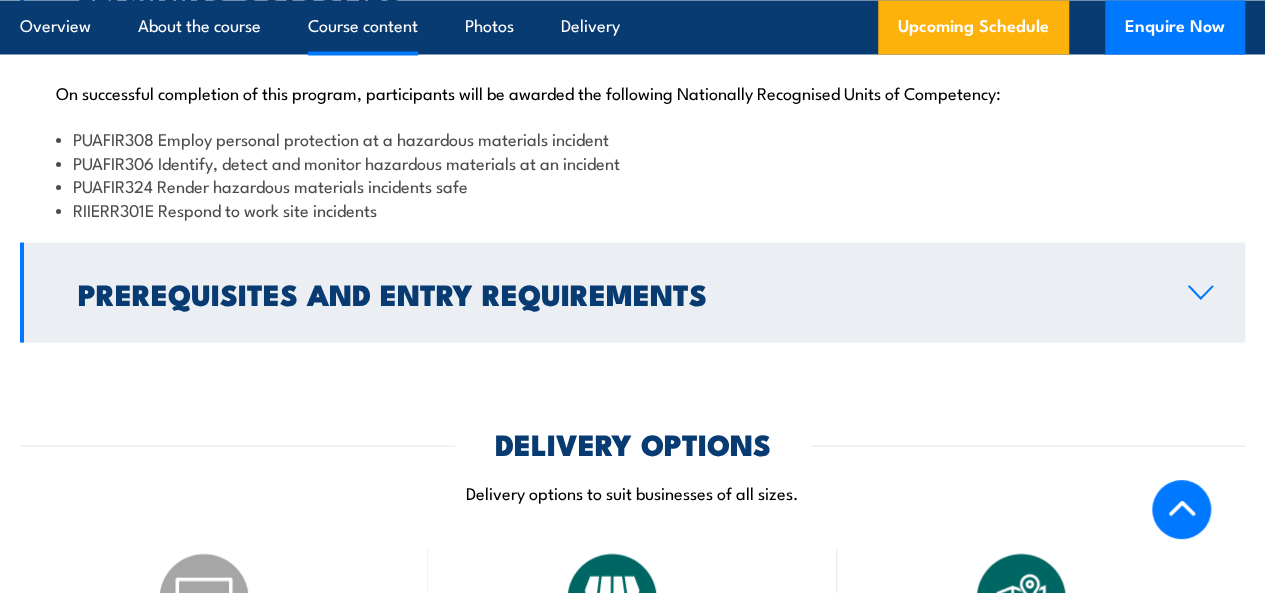 click on "Prerequisites and Entry Requirements" at bounding box center [632, 292] 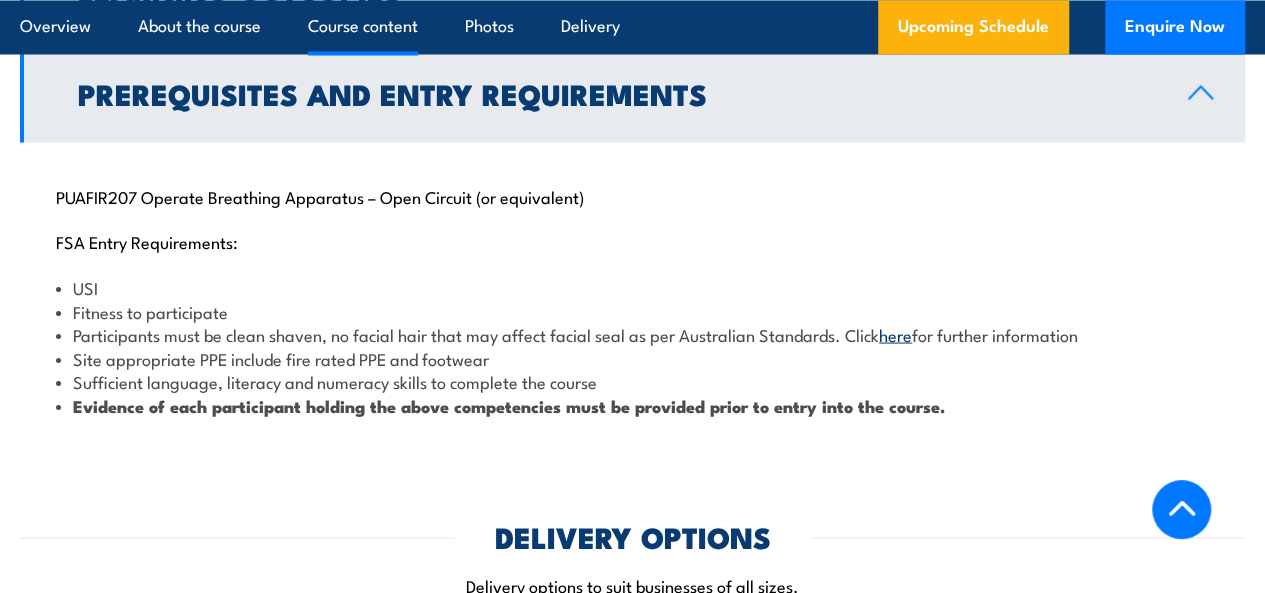 drag, startPoint x: 212, startPoint y: 337, endPoint x: 540, endPoint y: 483, distance: 359.02646 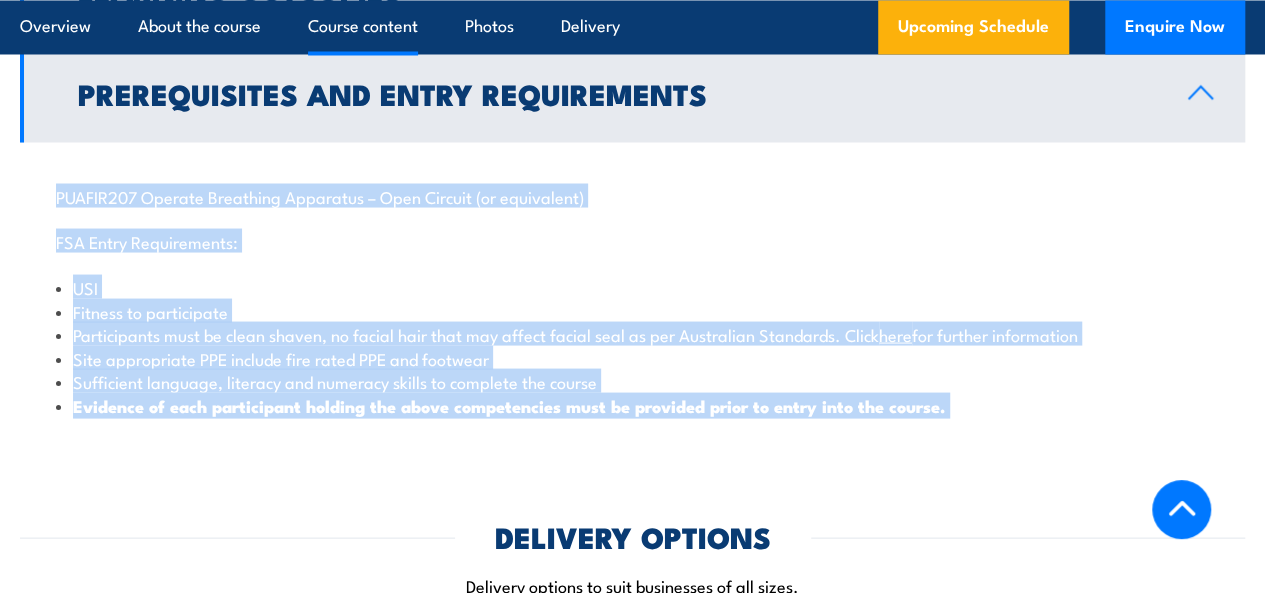 drag, startPoint x: 540, startPoint y: 483, endPoint x: 56, endPoint y: 239, distance: 542.0258 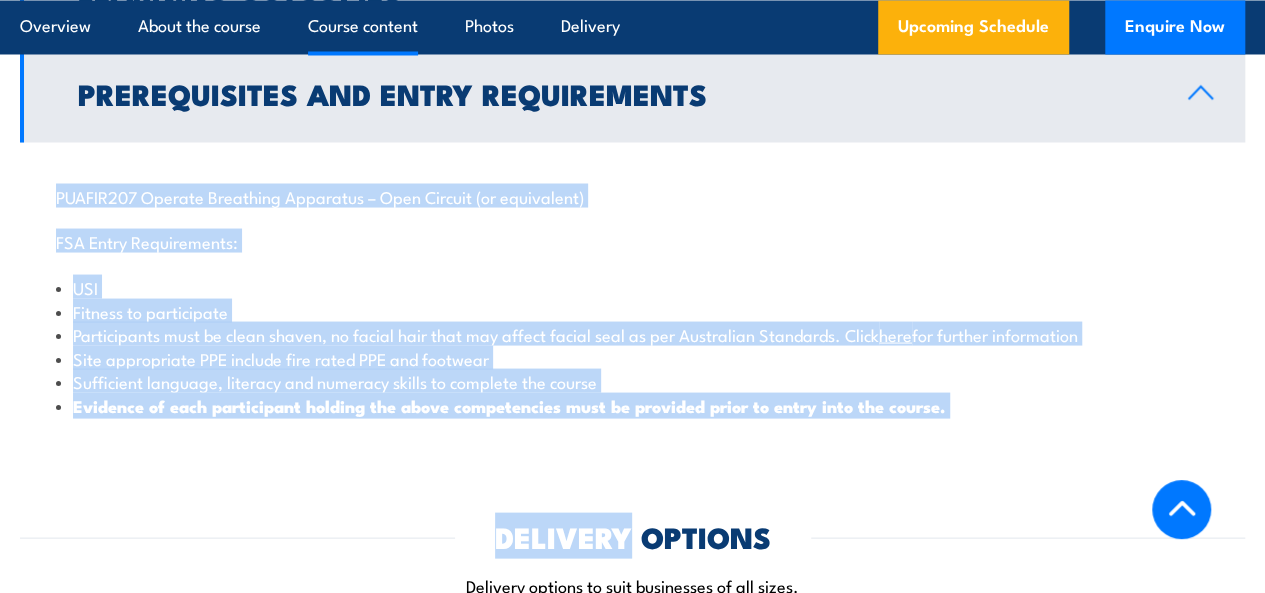 drag, startPoint x: 56, startPoint y: 239, endPoint x: 992, endPoint y: 490, distance: 969.0702 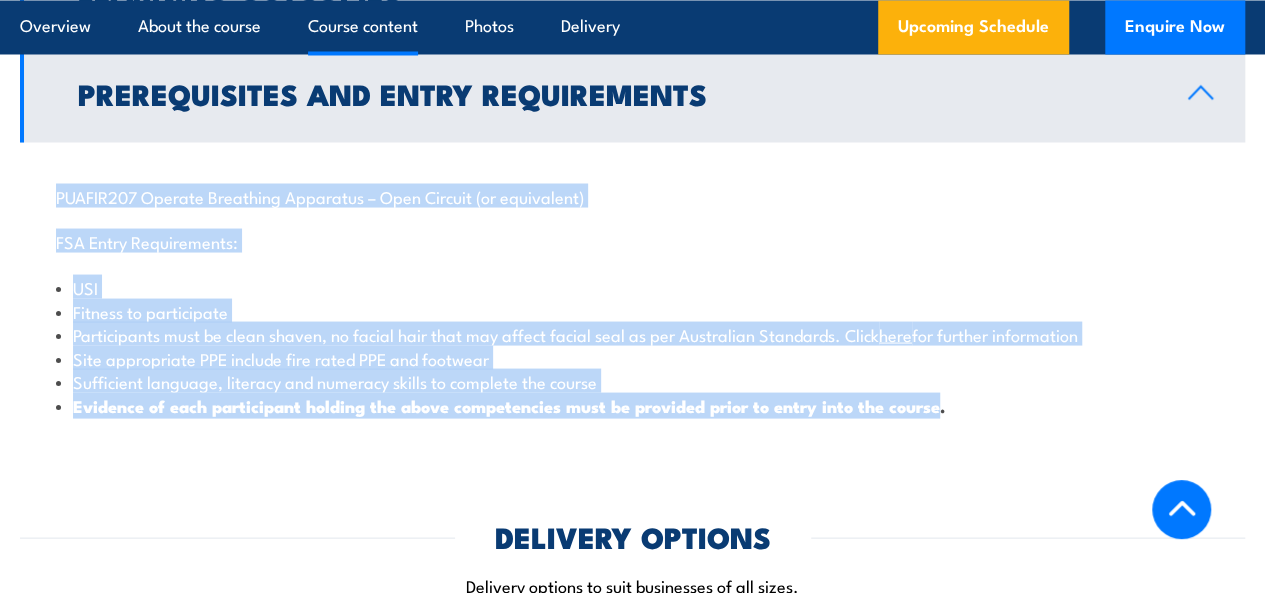 drag, startPoint x: 2, startPoint y: 209, endPoint x: 909, endPoint y: 470, distance: 943.80615 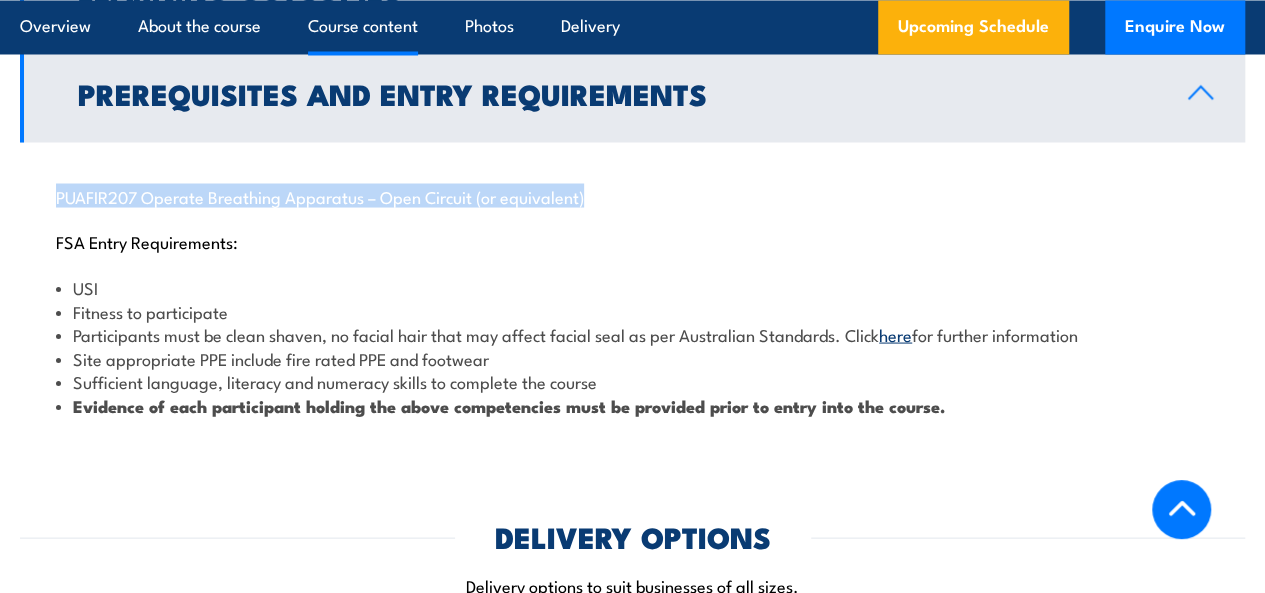drag, startPoint x: 83, startPoint y: 204, endPoint x: 580, endPoint y: 240, distance: 498.30212 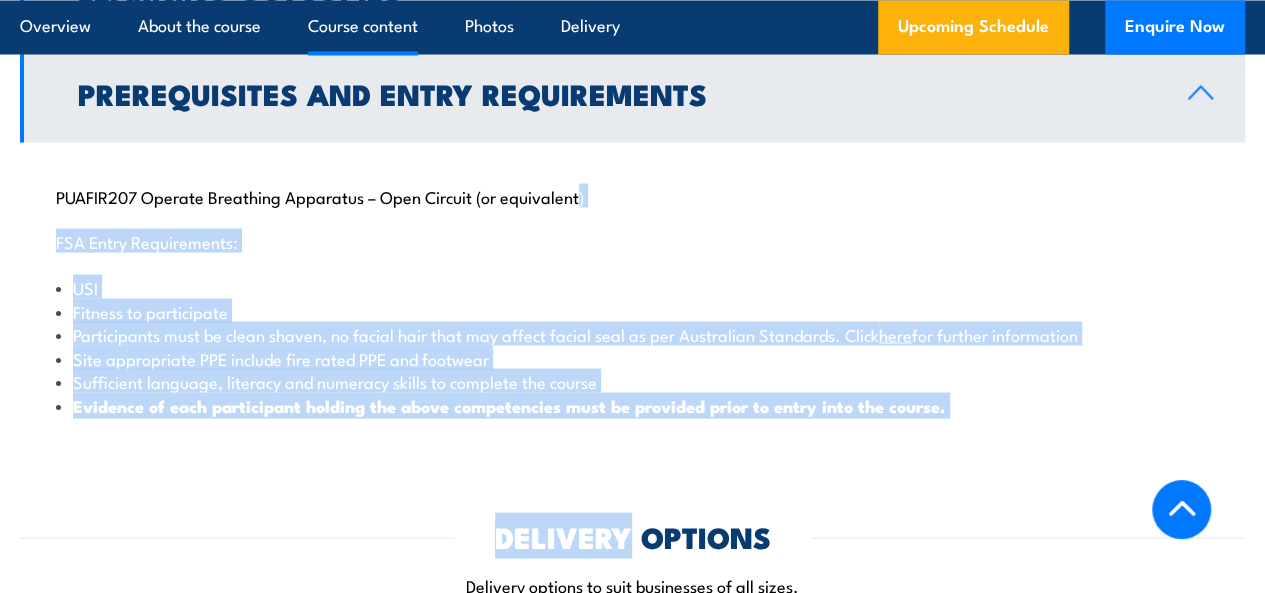 drag, startPoint x: 580, startPoint y: 240, endPoint x: 633, endPoint y: 492, distance: 257.5131 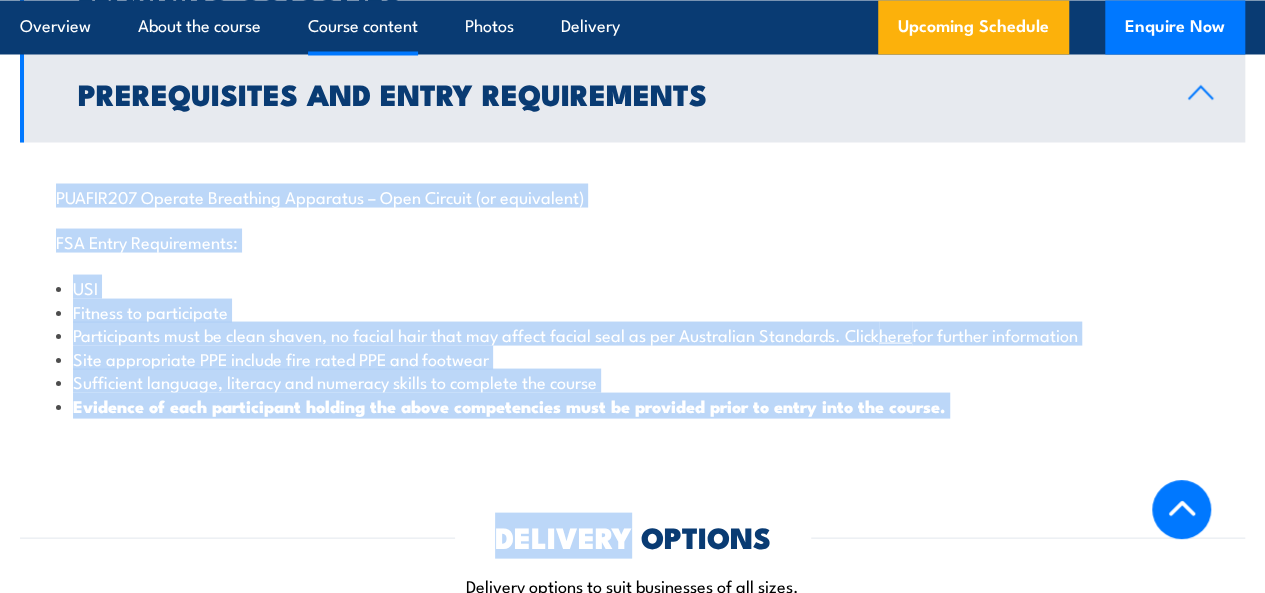 drag, startPoint x: 633, startPoint y: 492, endPoint x: 36, endPoint y: 236, distance: 649.57294 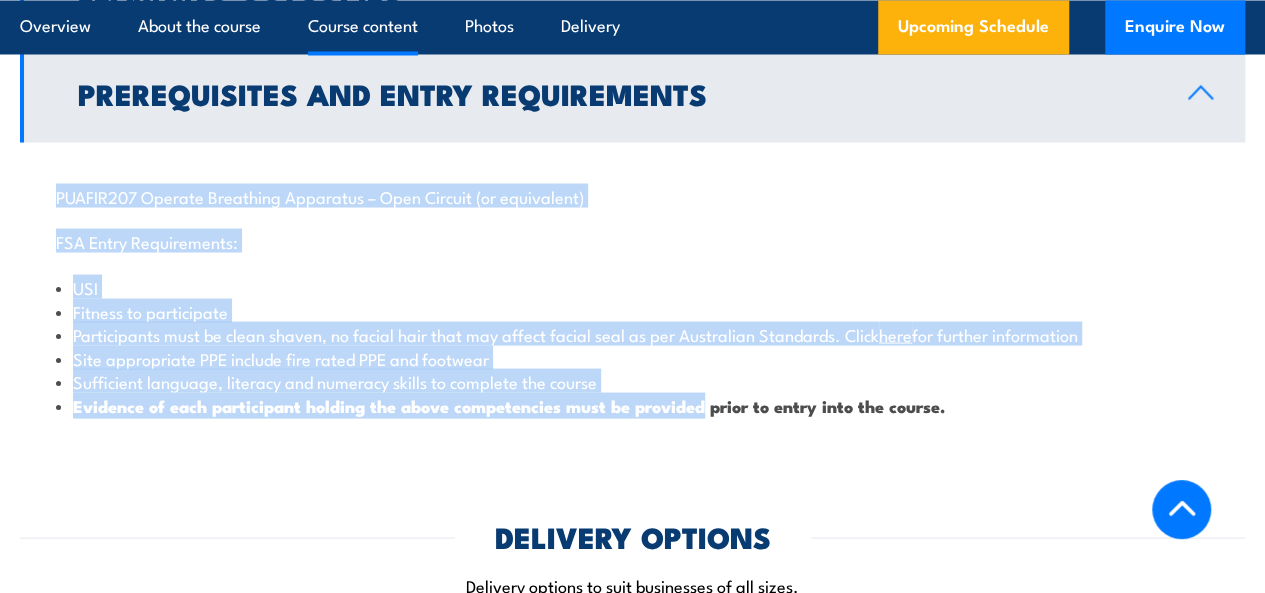 drag, startPoint x: 36, startPoint y: 236, endPoint x: 678, endPoint y: 479, distance: 686.4496 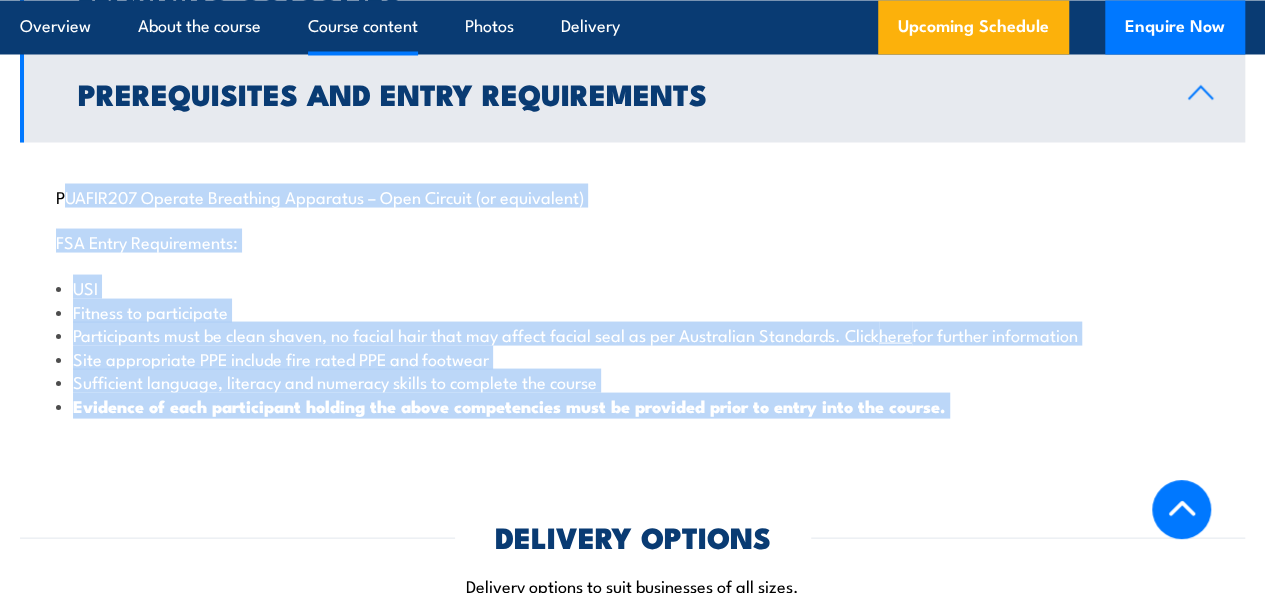 drag, startPoint x: 1022, startPoint y: 489, endPoint x: 62, endPoint y: 225, distance: 995.6385 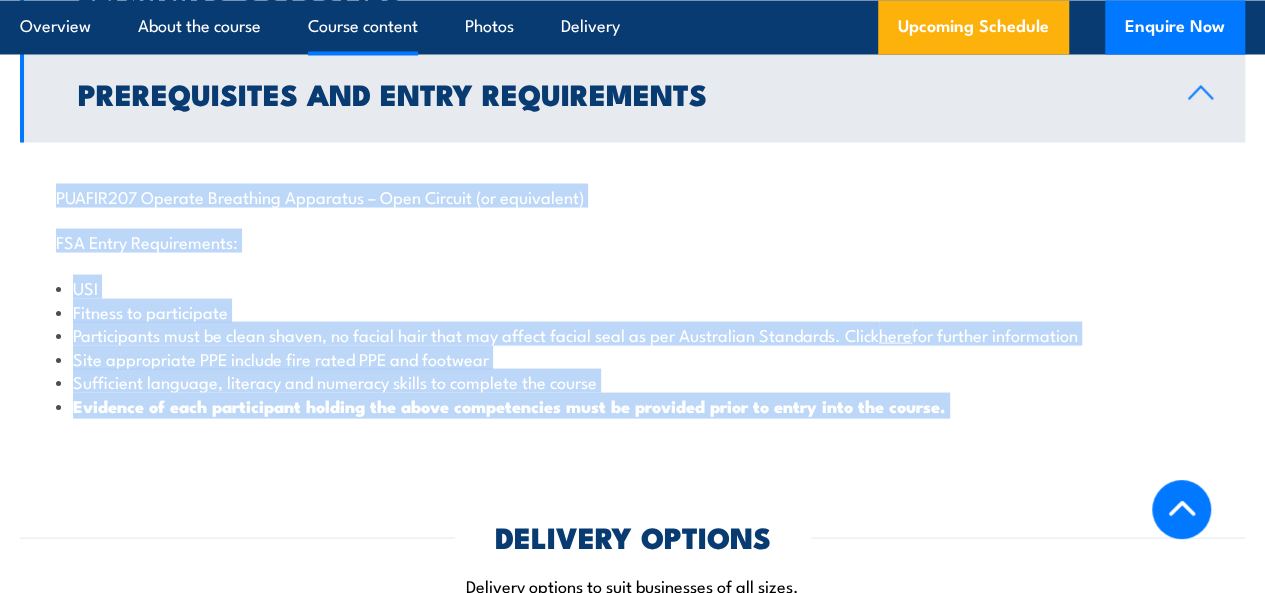 drag, startPoint x: 62, startPoint y: 225, endPoint x: 982, endPoint y: 464, distance: 950.53723 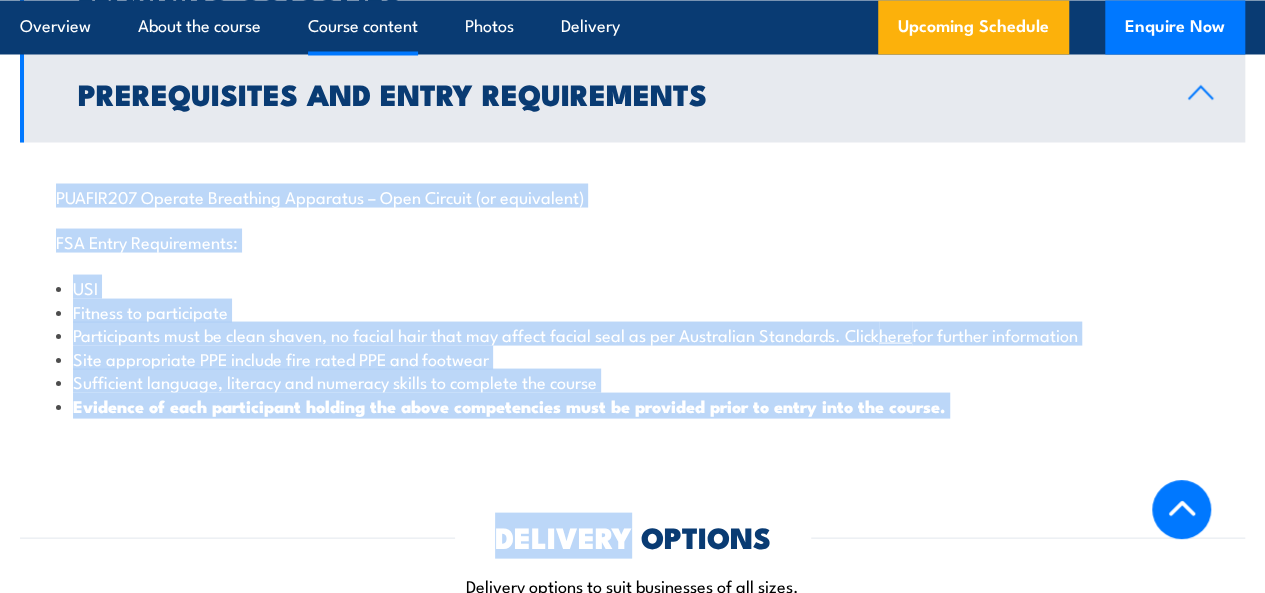drag, startPoint x: 75, startPoint y: 224, endPoint x: 894, endPoint y: 499, distance: 863.93634 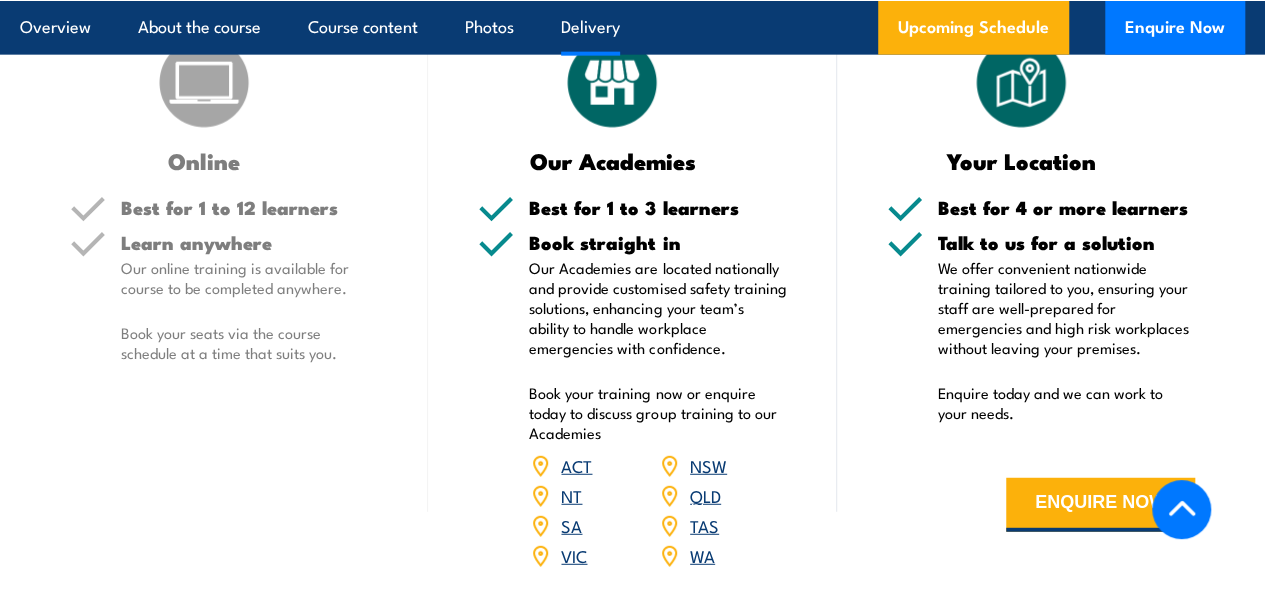 scroll, scrollTop: 2411, scrollLeft: 0, axis: vertical 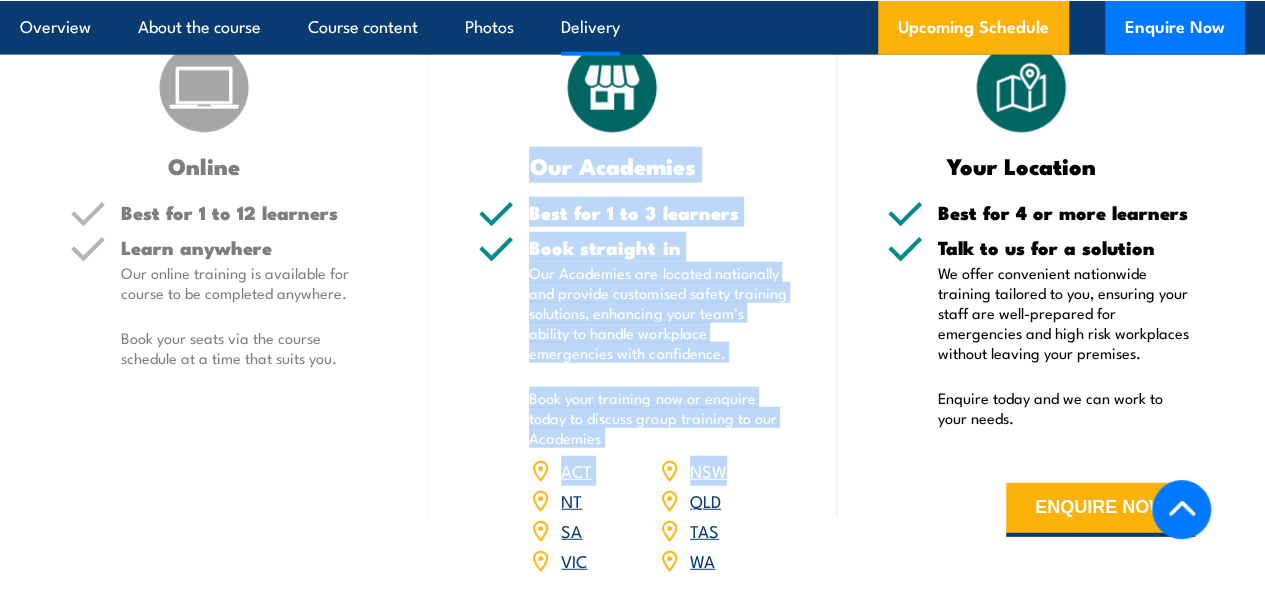 drag, startPoint x: 503, startPoint y: 197, endPoint x: 788, endPoint y: 495, distance: 412.34573 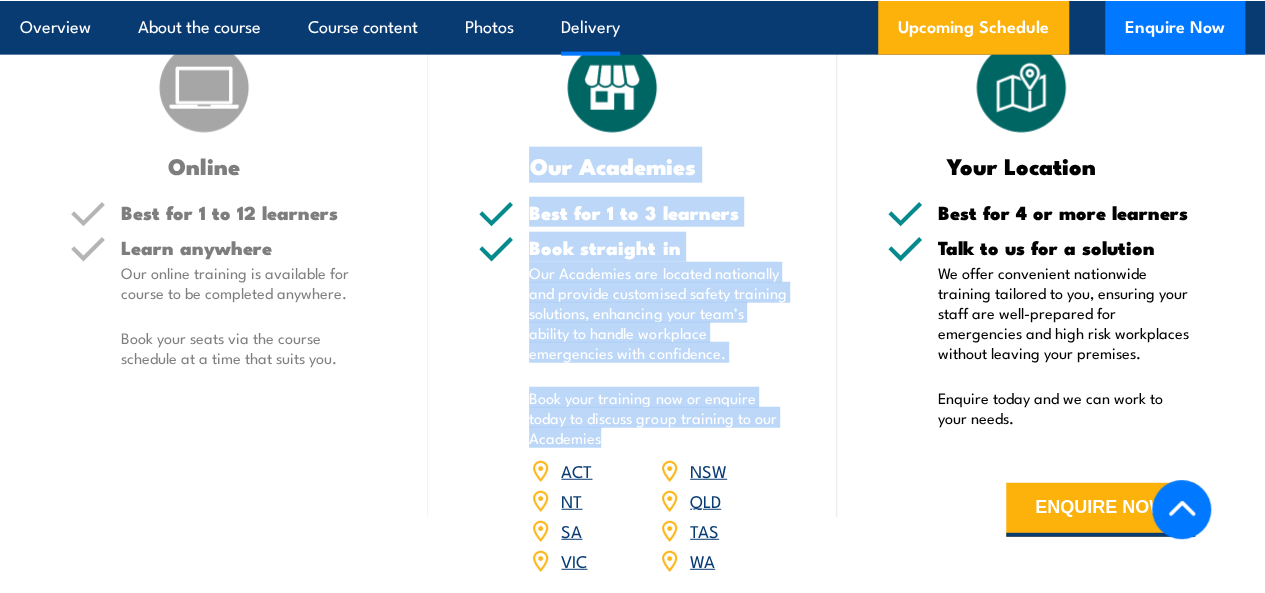 click on "Our Academies
Best for 1 to 3 learners
Book straight in
Our Academies are located nationally and provide customised safety training solutions, enhancing your team’s ability to handle workplace emergencies with confidence.
Book your training now or enquire today to discuss group training to our Academies
ACT
NSW
NT
QLD" at bounding box center (632, 319) 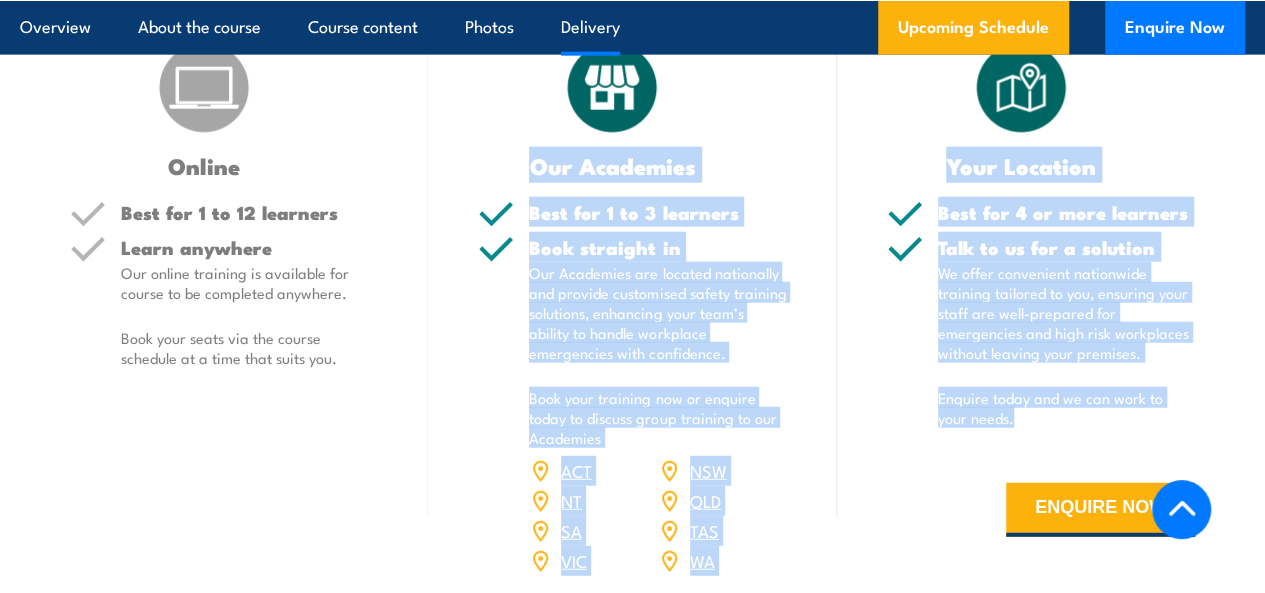 drag, startPoint x: 470, startPoint y: 209, endPoint x: 1080, endPoint y: 470, distance: 663.4915 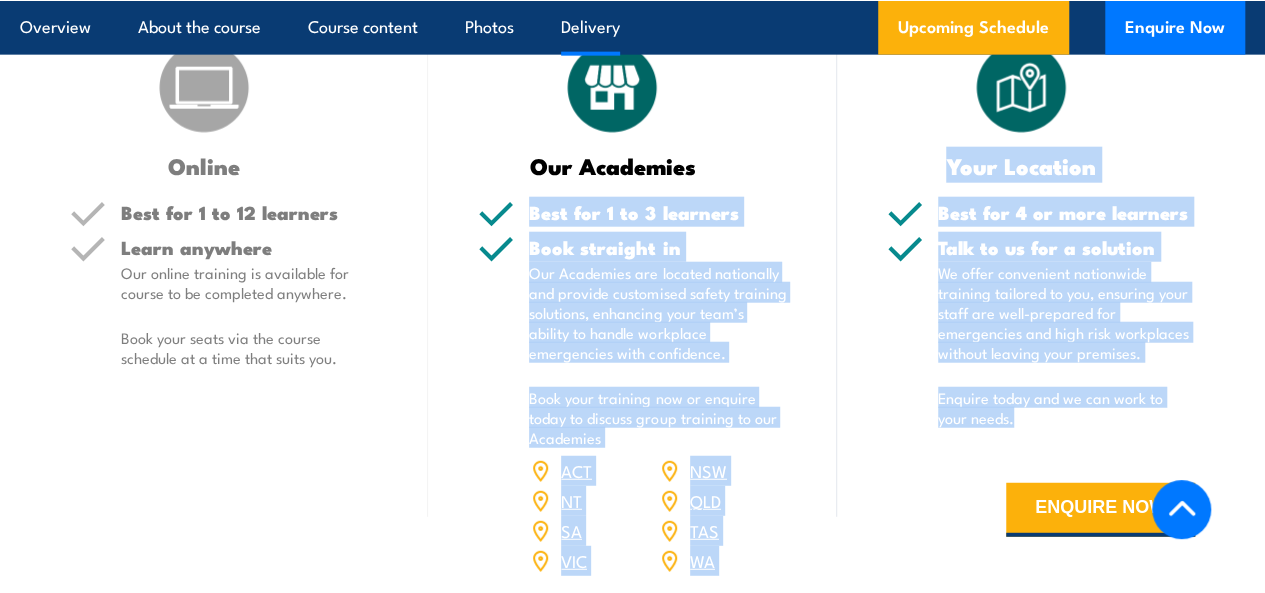 drag, startPoint x: 1080, startPoint y: 470, endPoint x: 742, endPoint y: 216, distance: 422.8002 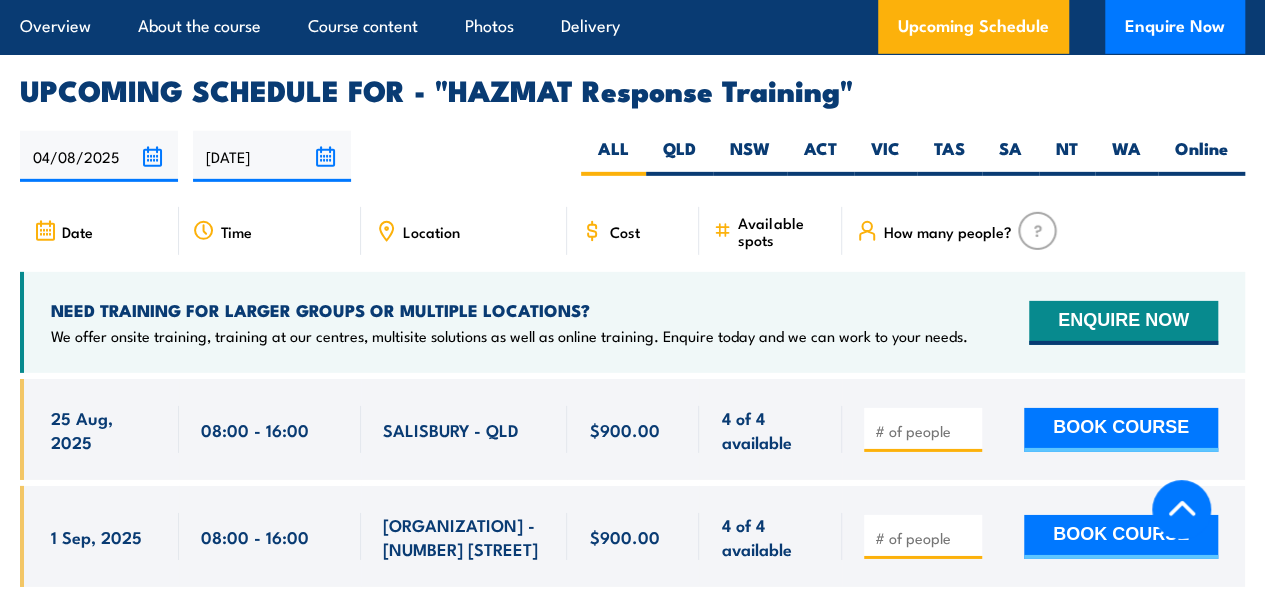 scroll, scrollTop: 3111, scrollLeft: 0, axis: vertical 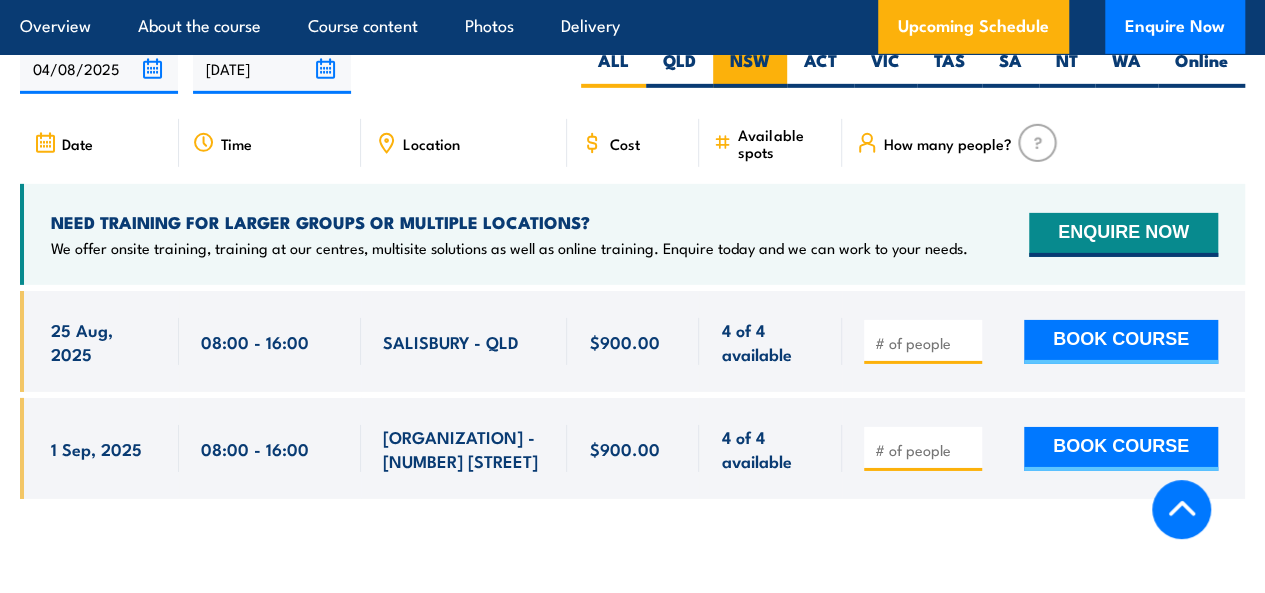 click on "NSW" at bounding box center [750, 68] 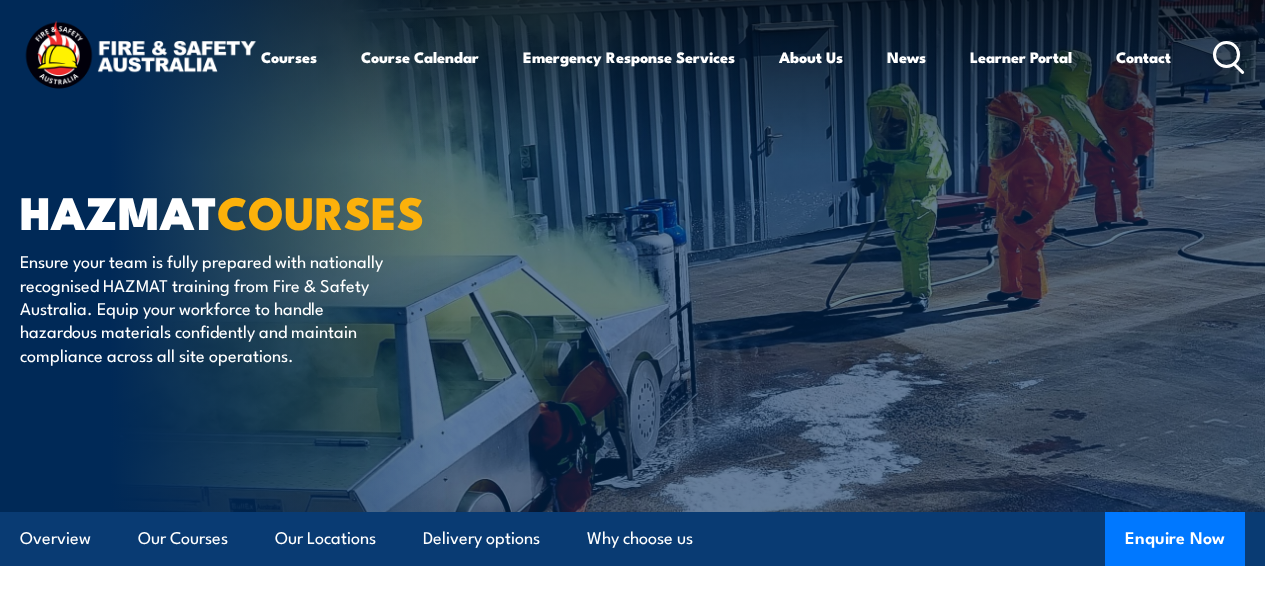 scroll, scrollTop: 0, scrollLeft: 0, axis: both 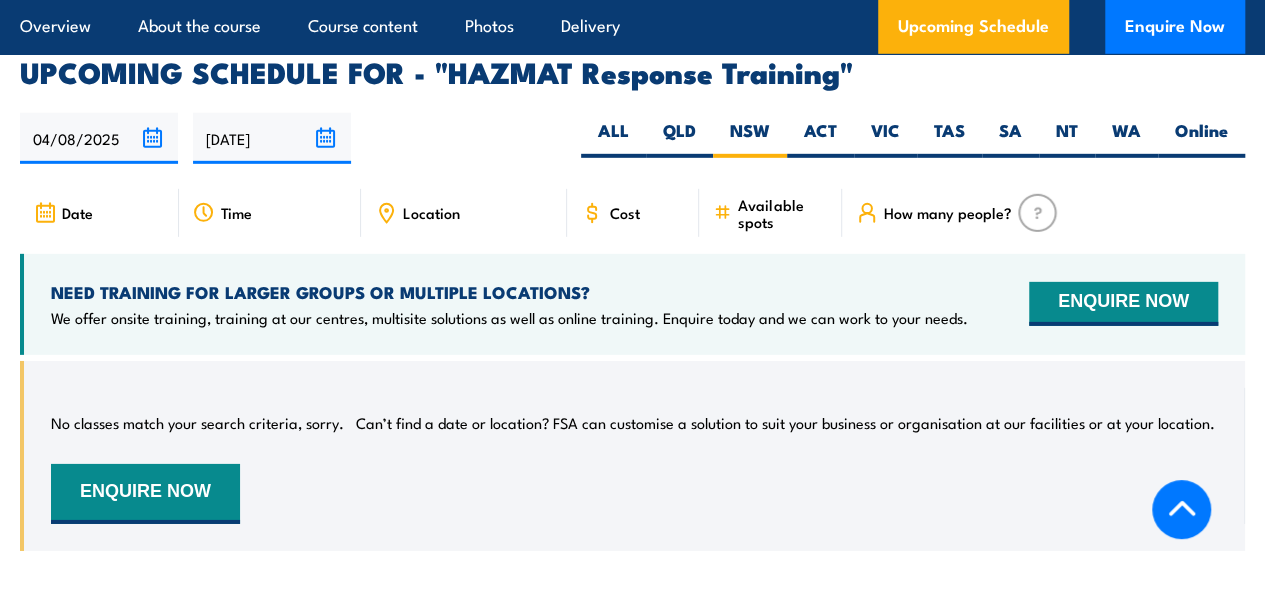click on "[DATE]" at bounding box center [272, 138] 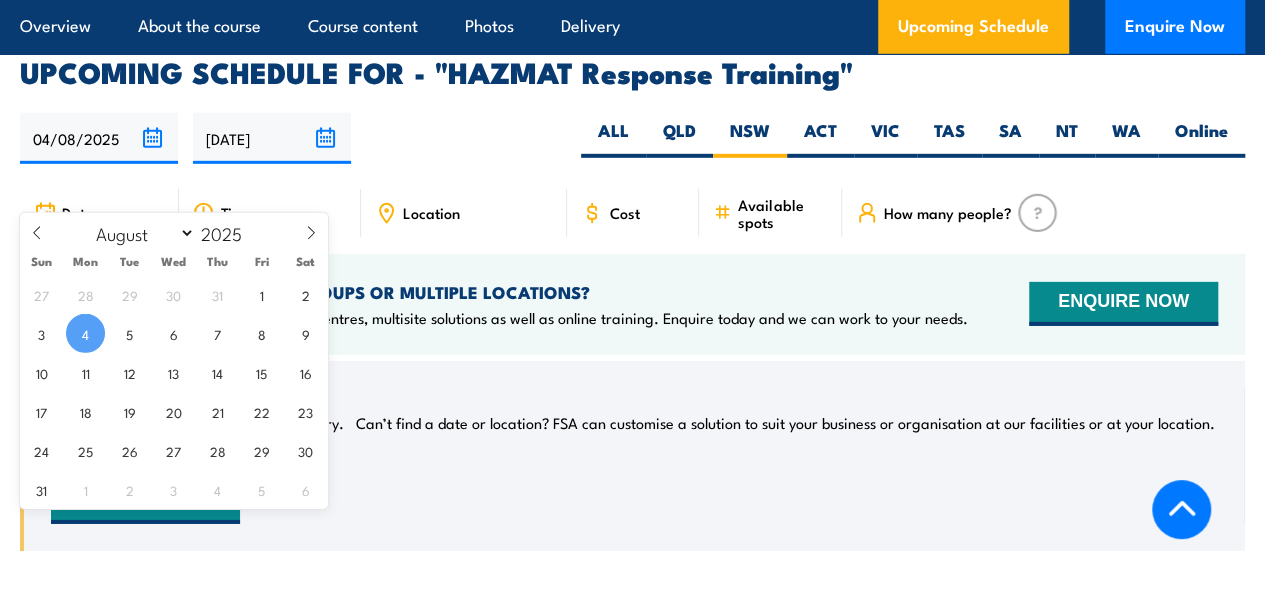 click on "04/08/2025" at bounding box center (99, 138) 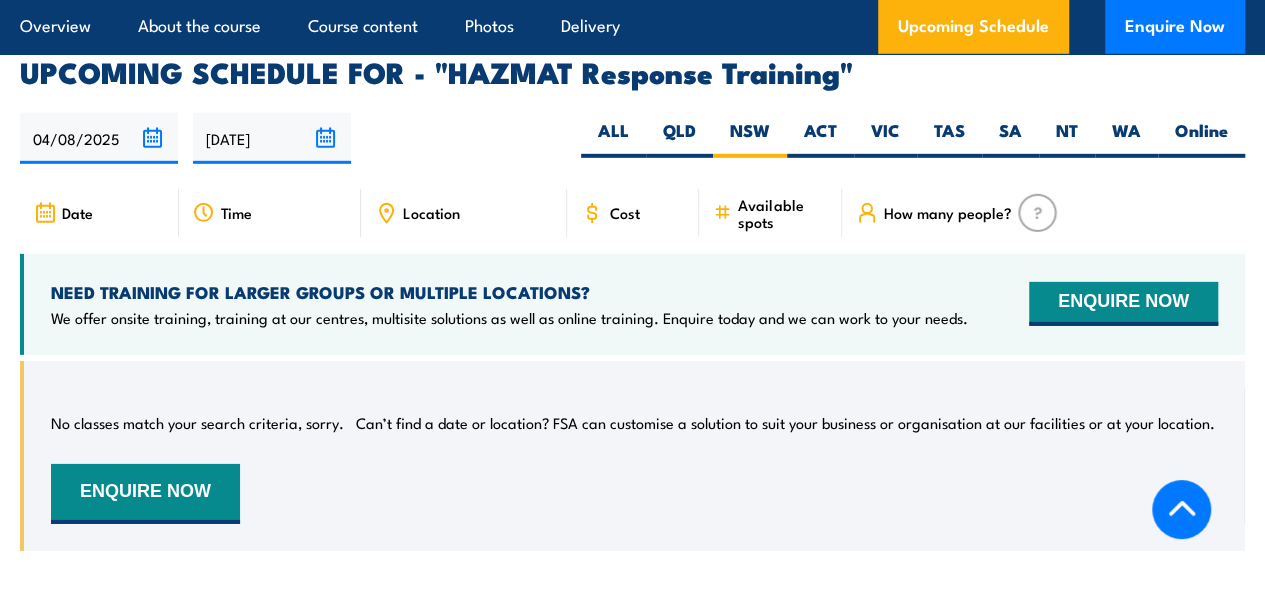 drag, startPoint x: 150, startPoint y: 255, endPoint x: 1129, endPoint y: 267, distance: 979.07355 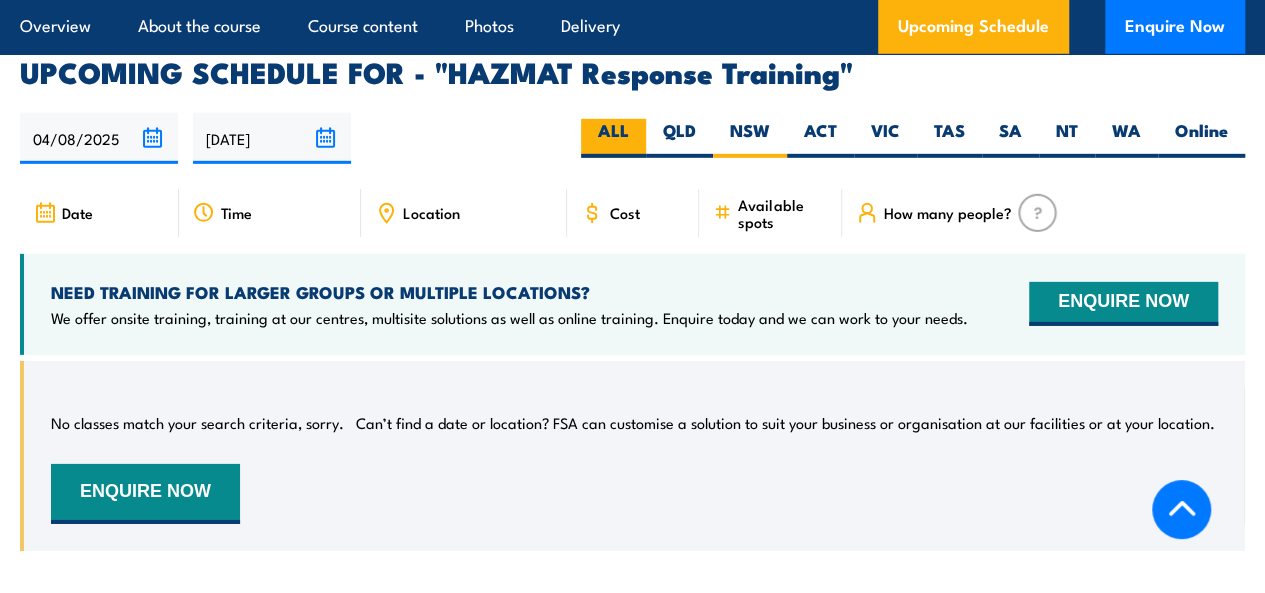 click on "ALL" at bounding box center [613, 138] 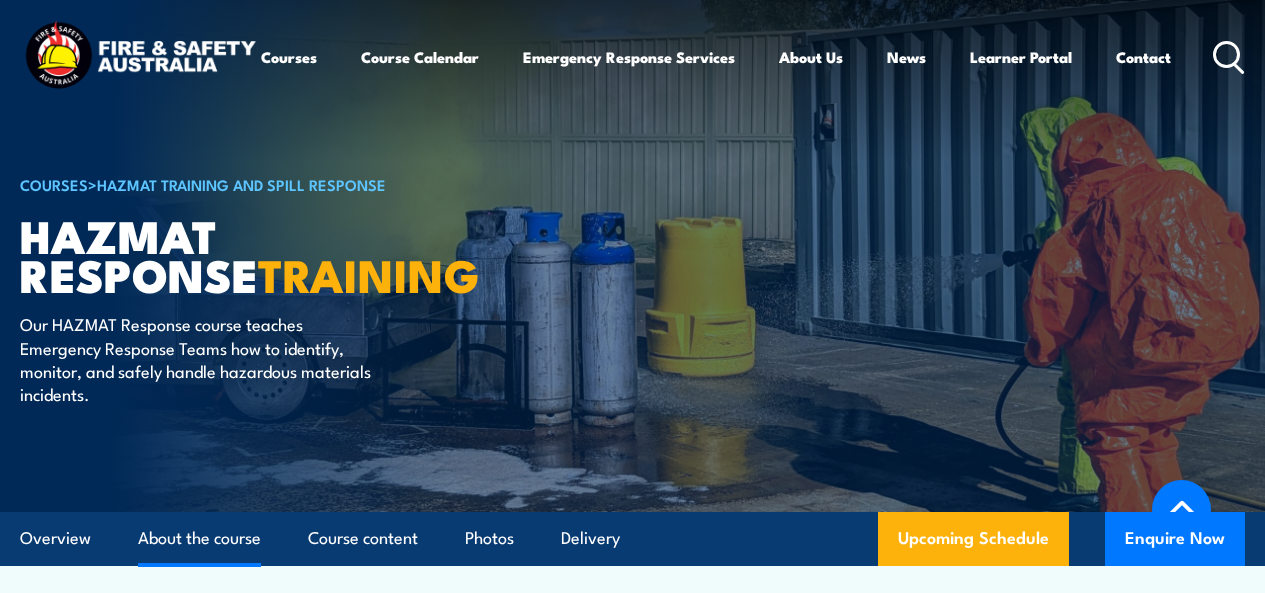 scroll, scrollTop: 2132, scrollLeft: 0, axis: vertical 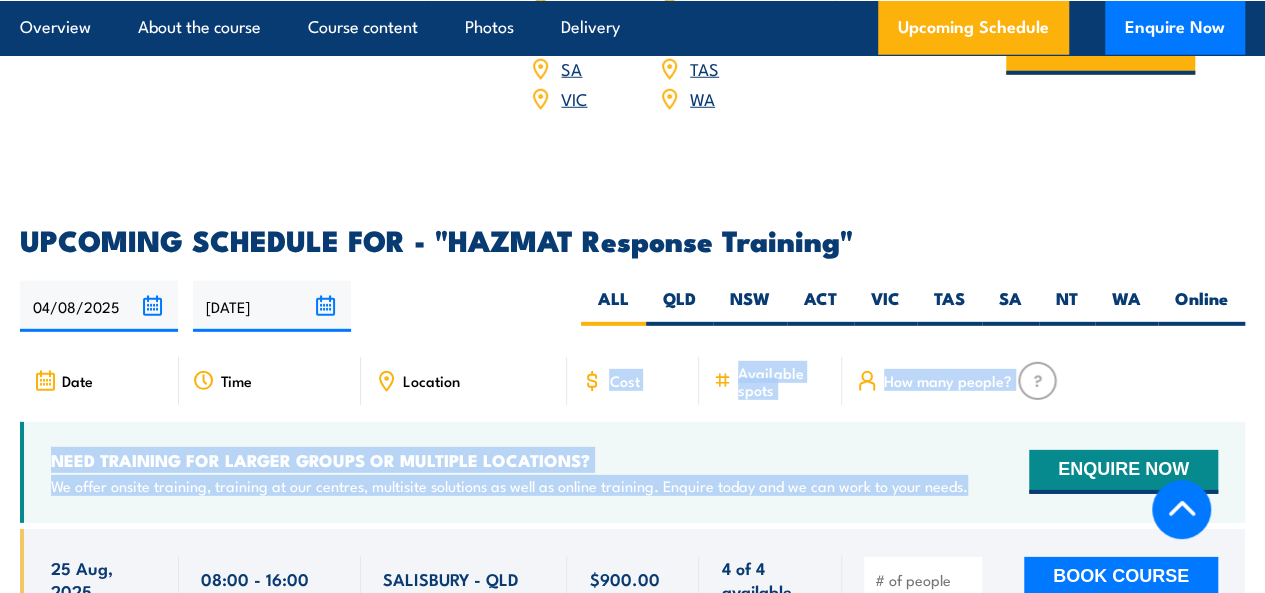 drag, startPoint x: 470, startPoint y: 461, endPoint x: 999, endPoint y: 565, distance: 539.12616 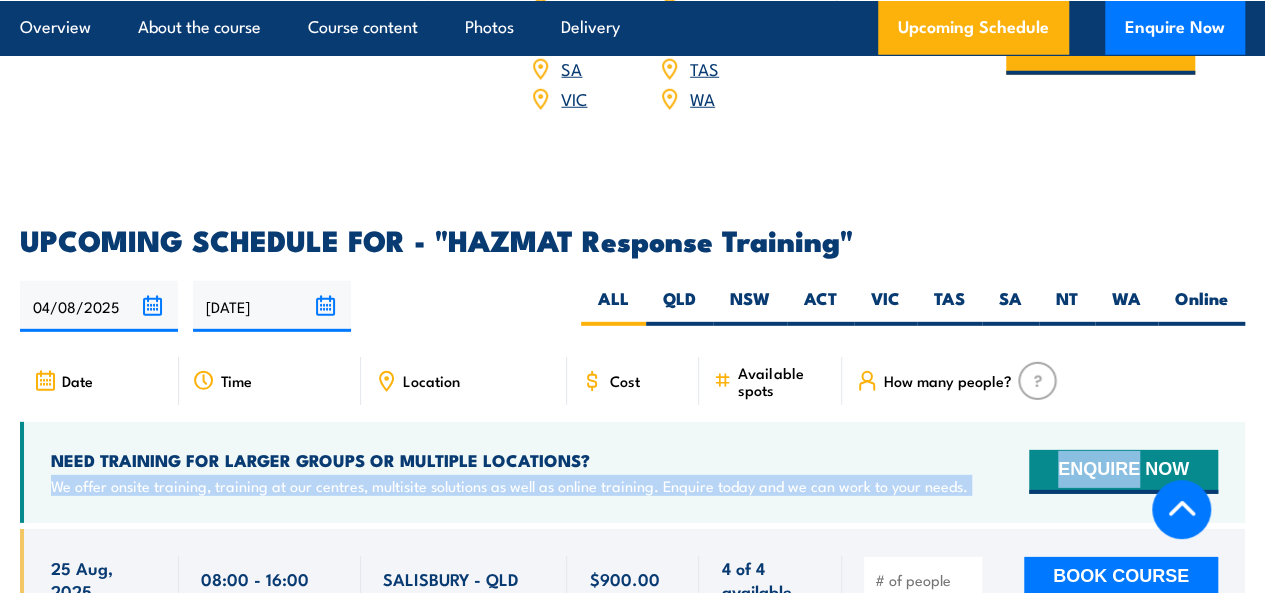 drag, startPoint x: 999, startPoint y: 565, endPoint x: 605, endPoint y: 513, distance: 397.41666 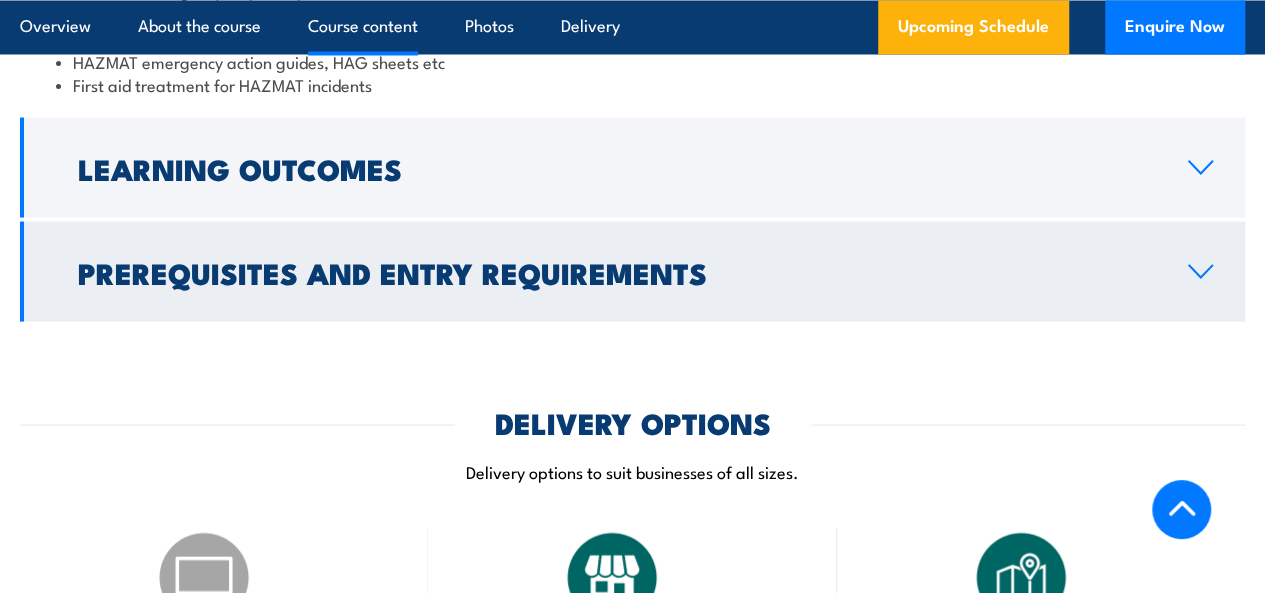click on "Prerequisites and Entry Requirements" at bounding box center (617, 271) 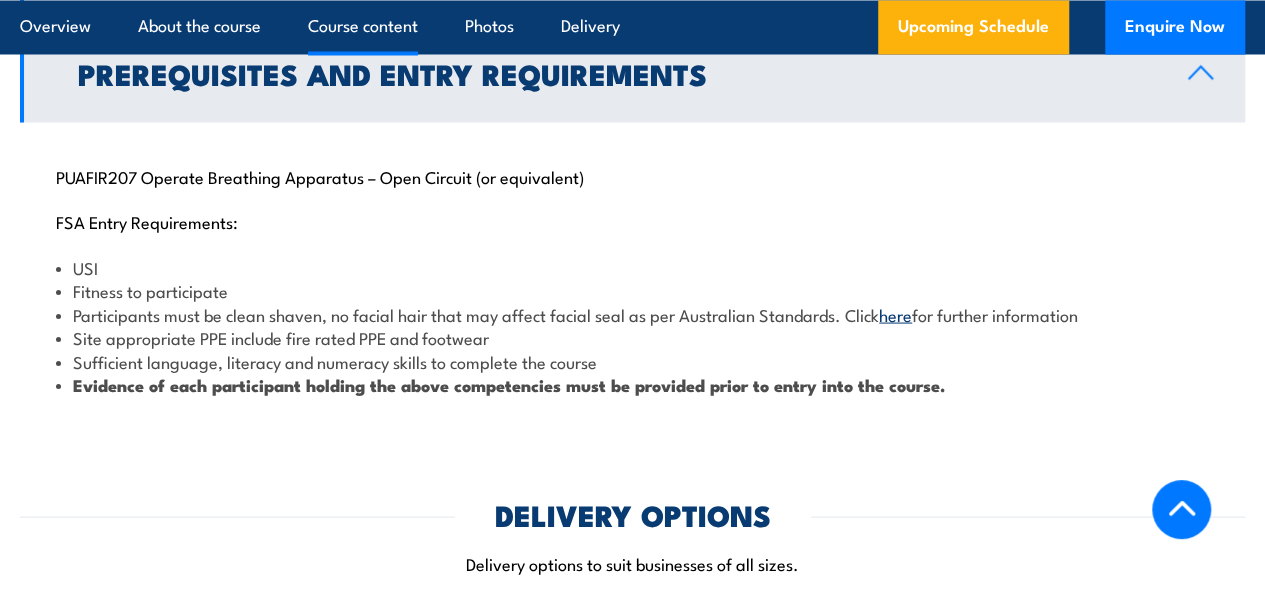 scroll, scrollTop: 1806, scrollLeft: 0, axis: vertical 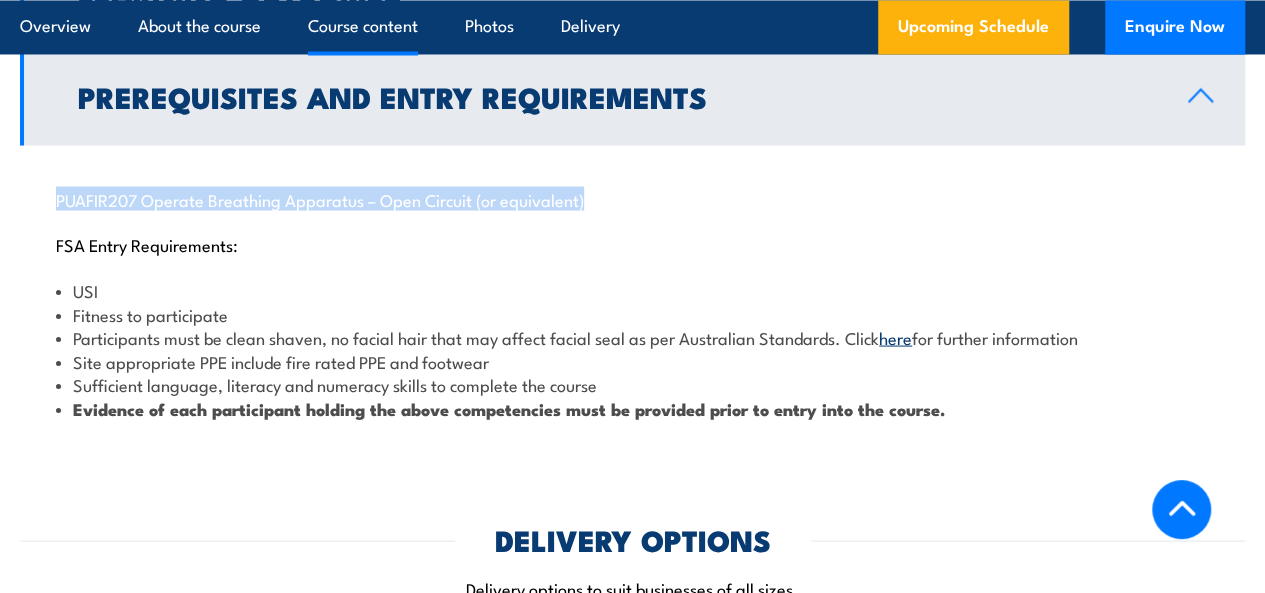 drag, startPoint x: 598, startPoint y: 243, endPoint x: 42, endPoint y: 237, distance: 556.03235 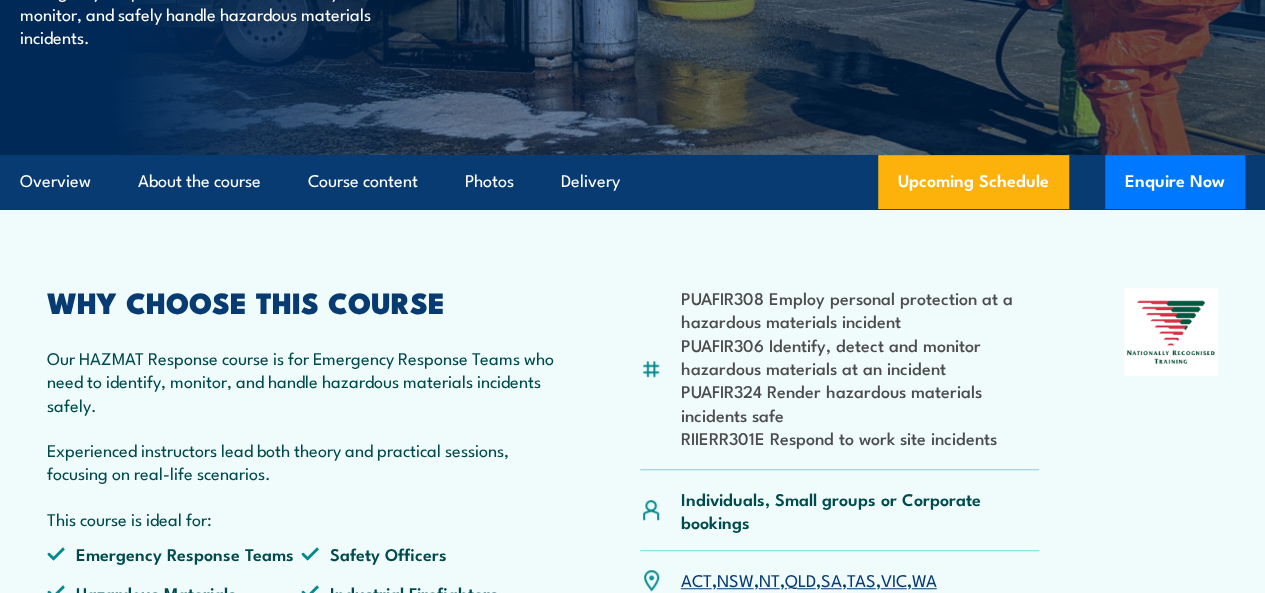 scroll, scrollTop: 0, scrollLeft: 0, axis: both 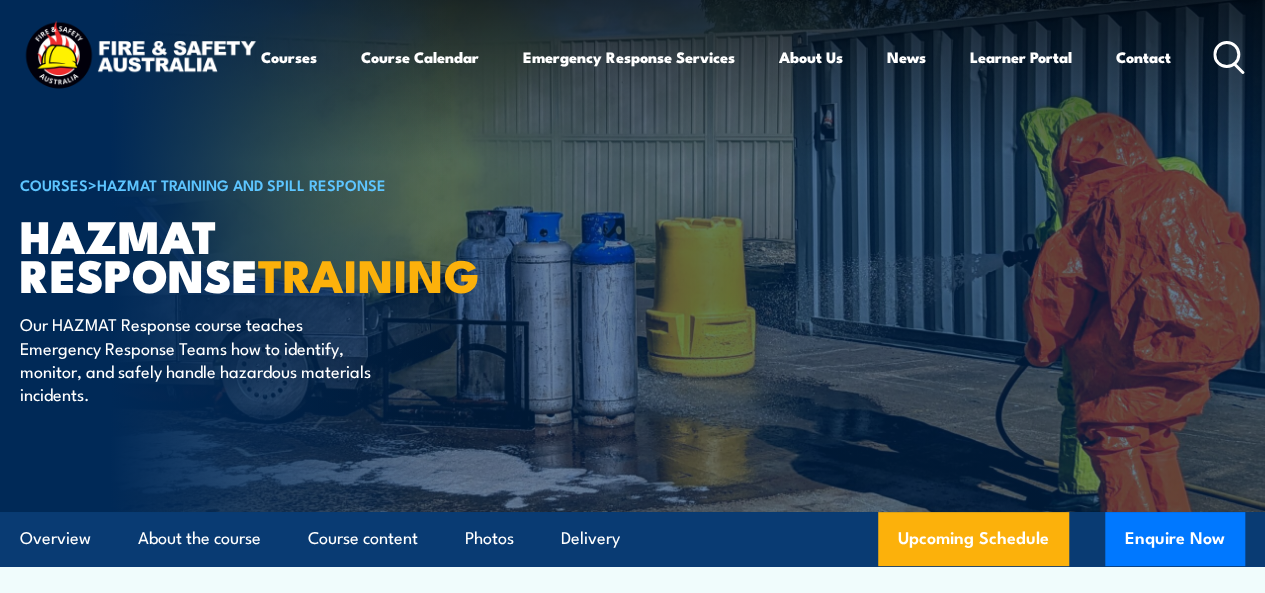 click 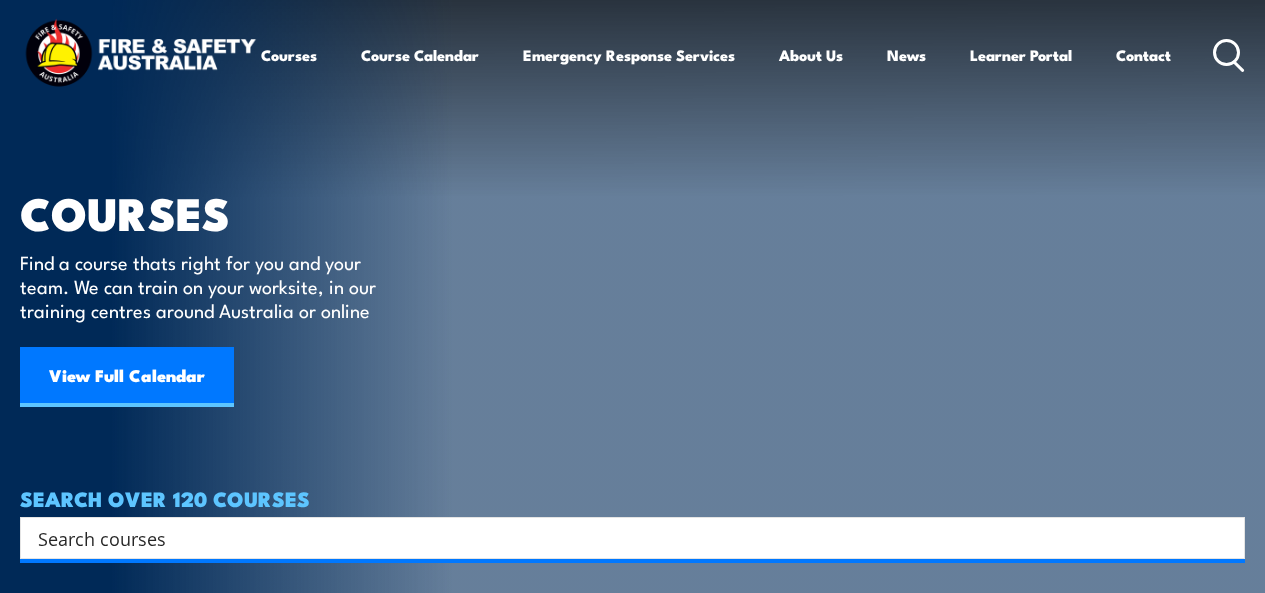 scroll, scrollTop: 0, scrollLeft: 0, axis: both 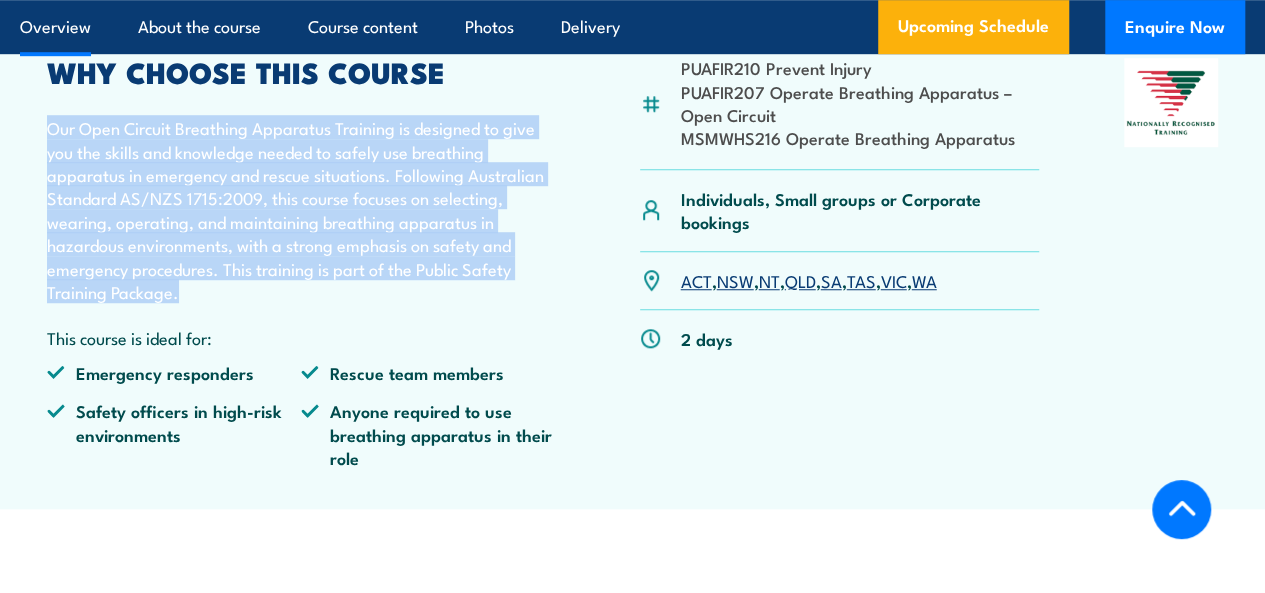drag, startPoint x: 12, startPoint y: 179, endPoint x: 380, endPoint y: 343, distance: 402.88956 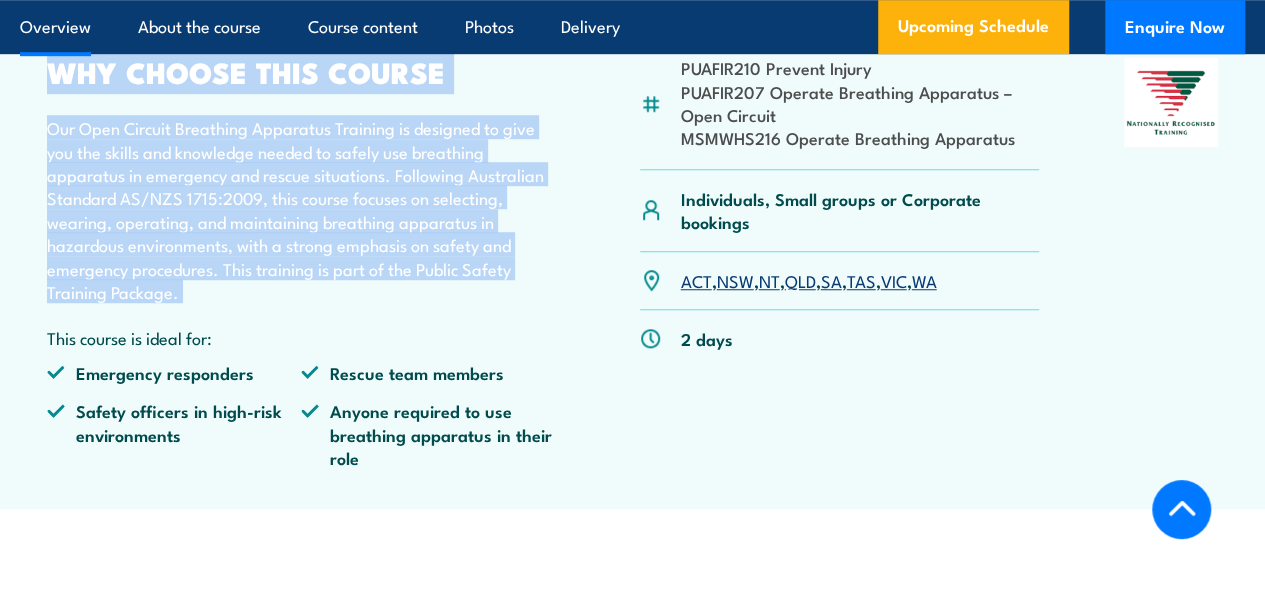 drag, startPoint x: 380, startPoint y: 343, endPoint x: 22, endPoint y: 112, distance: 426.0575 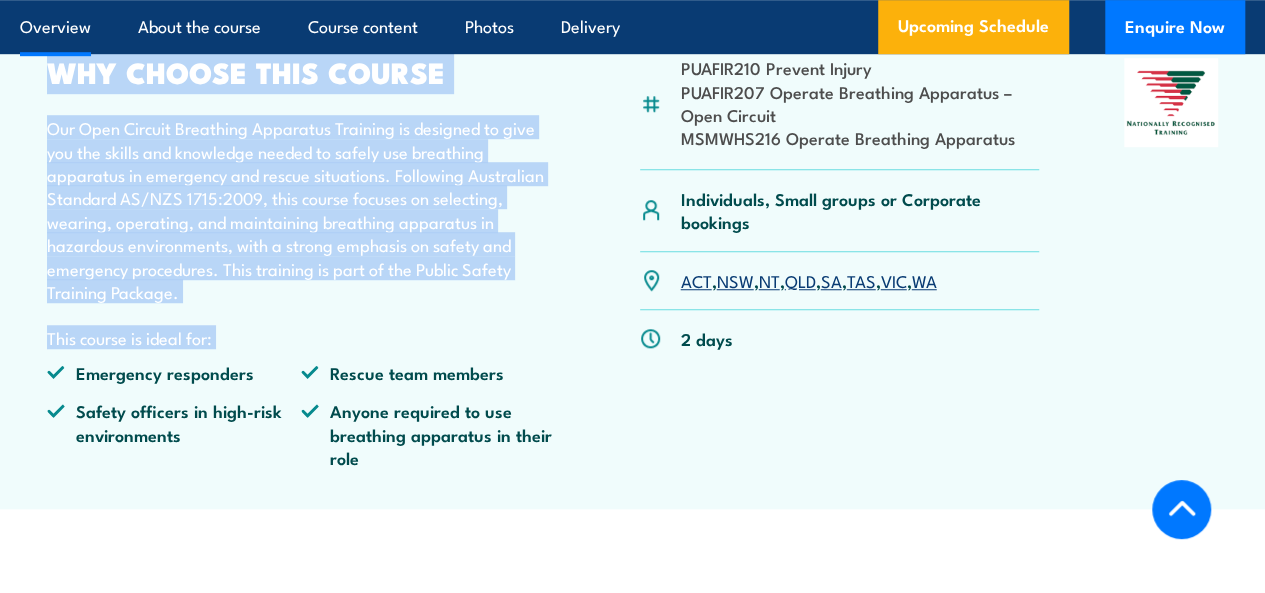 drag, startPoint x: 0, startPoint y: 111, endPoint x: 511, endPoint y: 356, distance: 566.69745 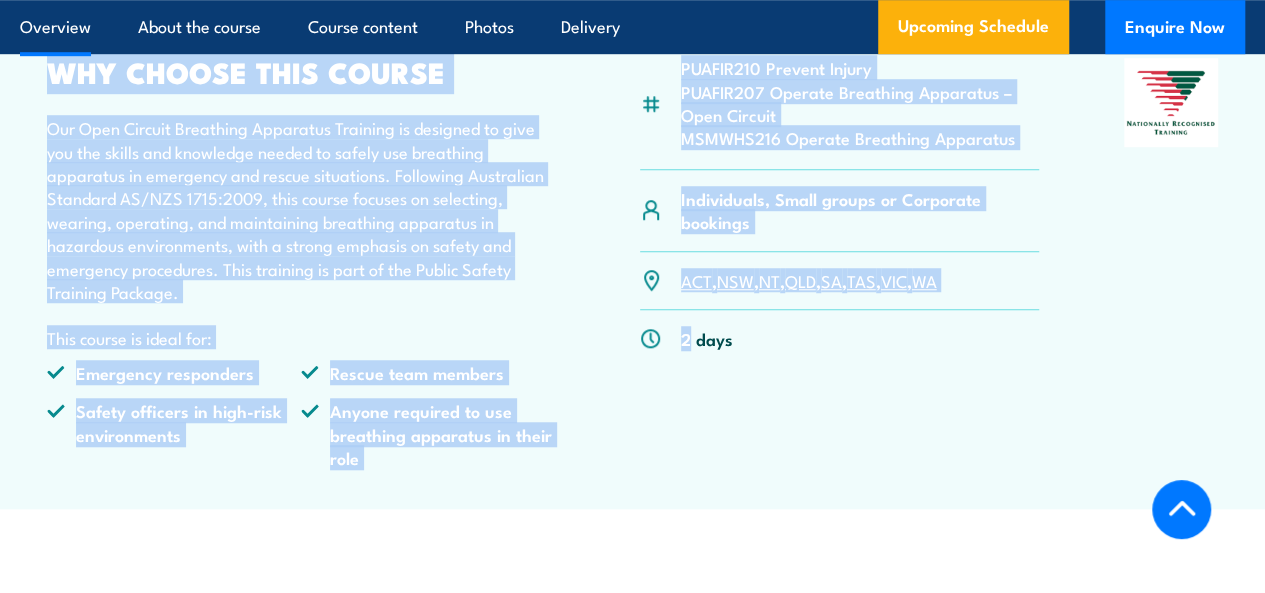 drag, startPoint x: 85, startPoint y: 119, endPoint x: 599, endPoint y: 532, distance: 659.3671 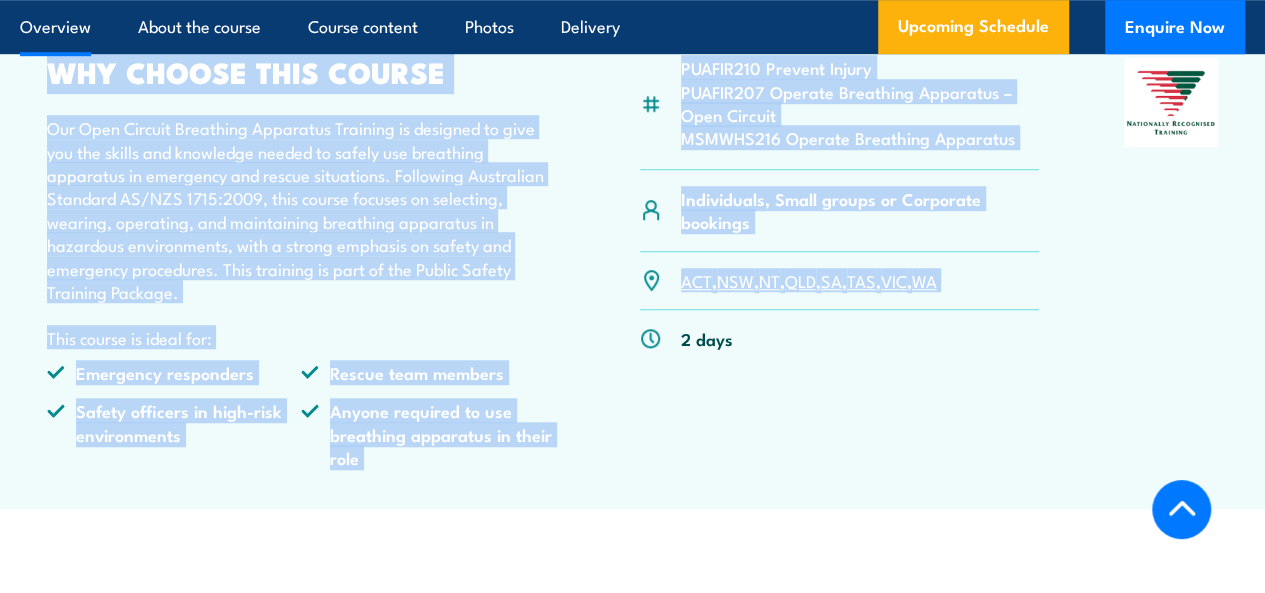 drag, startPoint x: 599, startPoint y: 532, endPoint x: 59, endPoint y: 115, distance: 682.2675 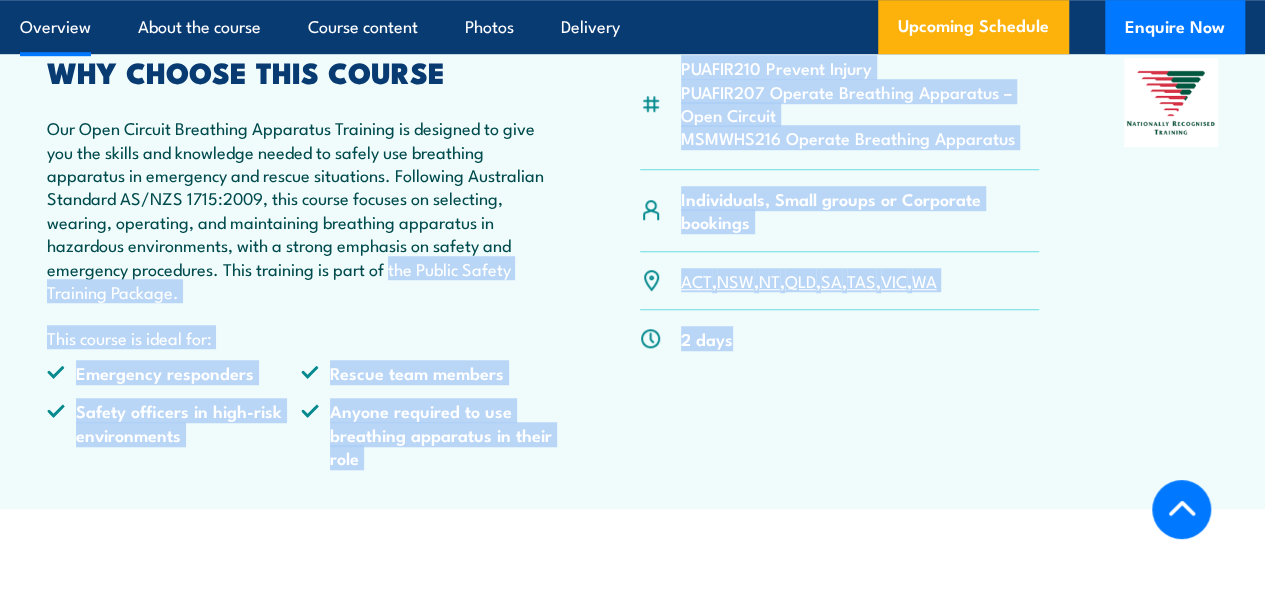 drag, startPoint x: 409, startPoint y: 317, endPoint x: 811, endPoint y: 553, distance: 466.15448 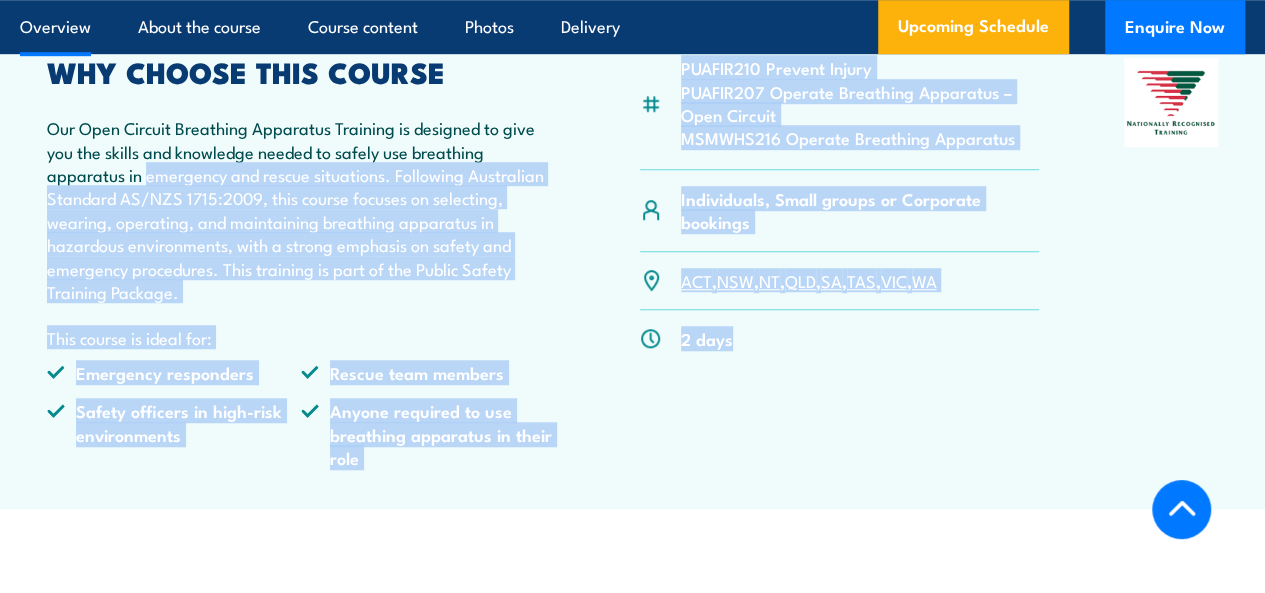drag, startPoint x: 811, startPoint y: 553, endPoint x: 194, endPoint y: 216, distance: 703.03485 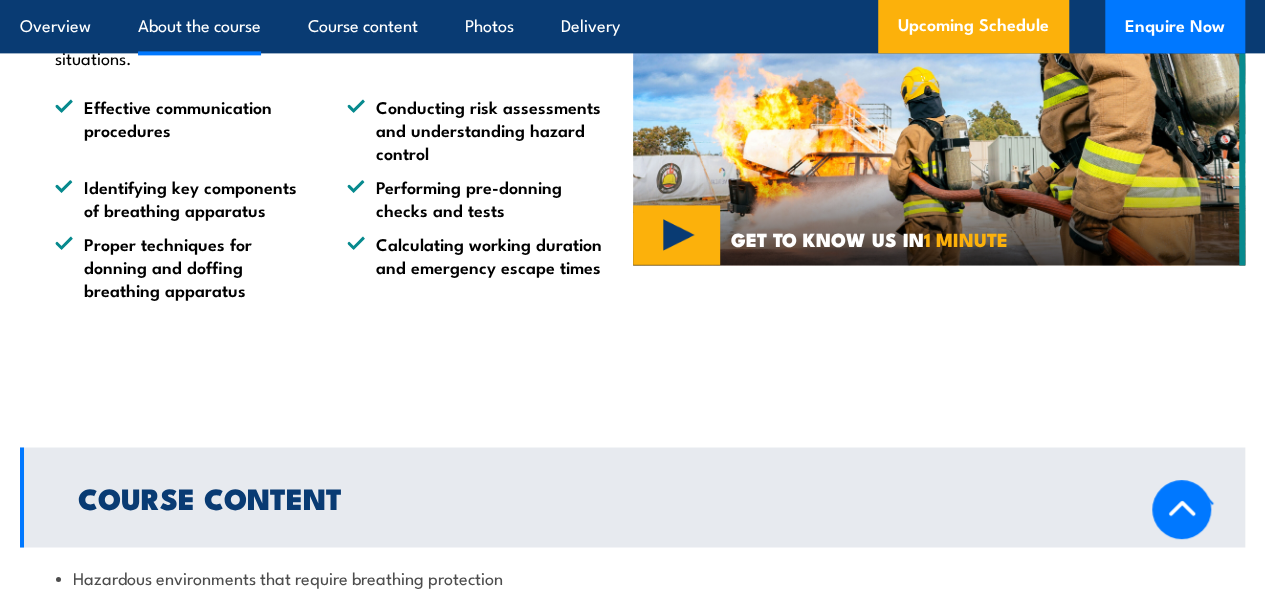 scroll, scrollTop: 1416, scrollLeft: 0, axis: vertical 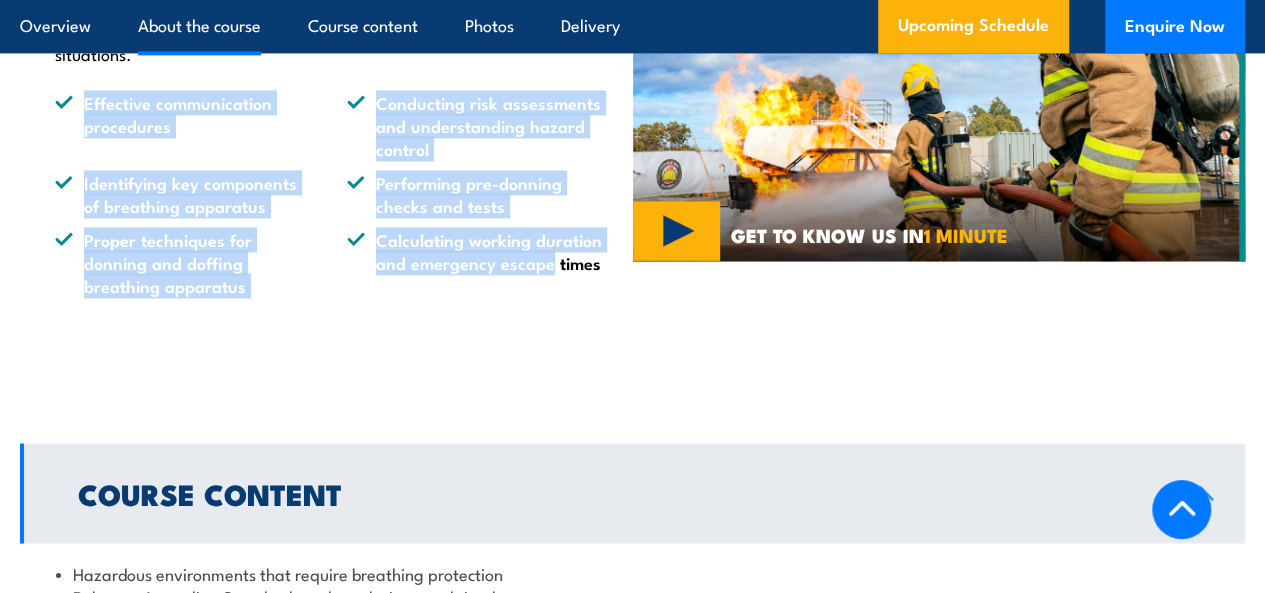 drag, startPoint x: 549, startPoint y: 357, endPoint x: 78, endPoint y: 125, distance: 525.0381 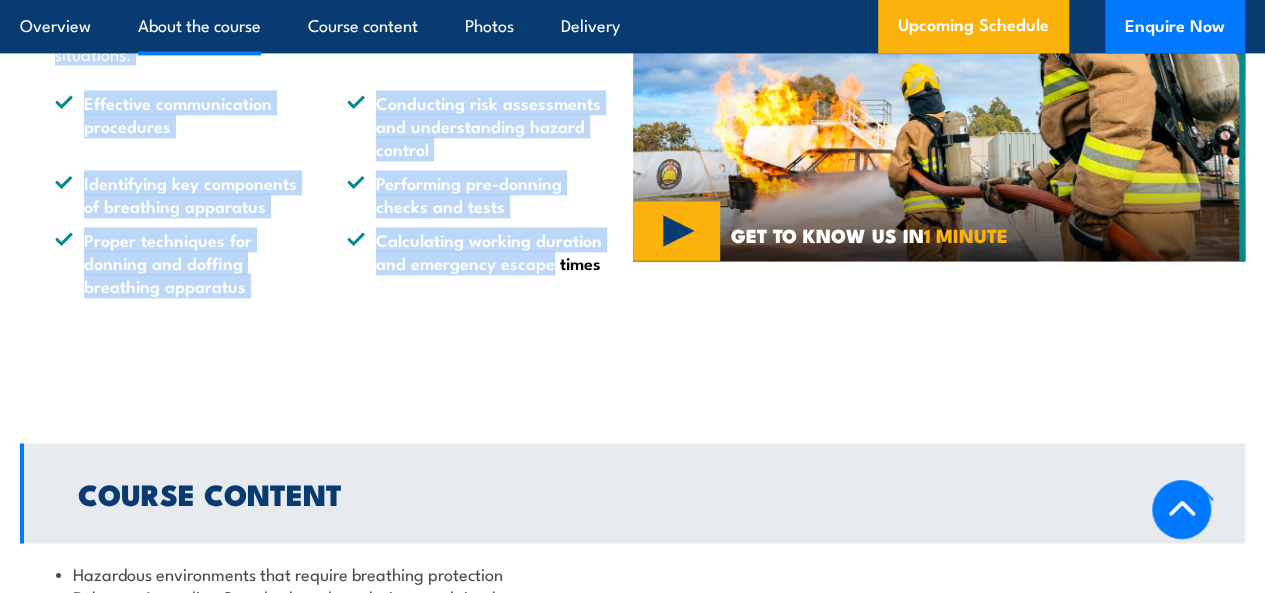 drag, startPoint x: 528, startPoint y: 353, endPoint x: 83, endPoint y: 103, distance: 510.4165 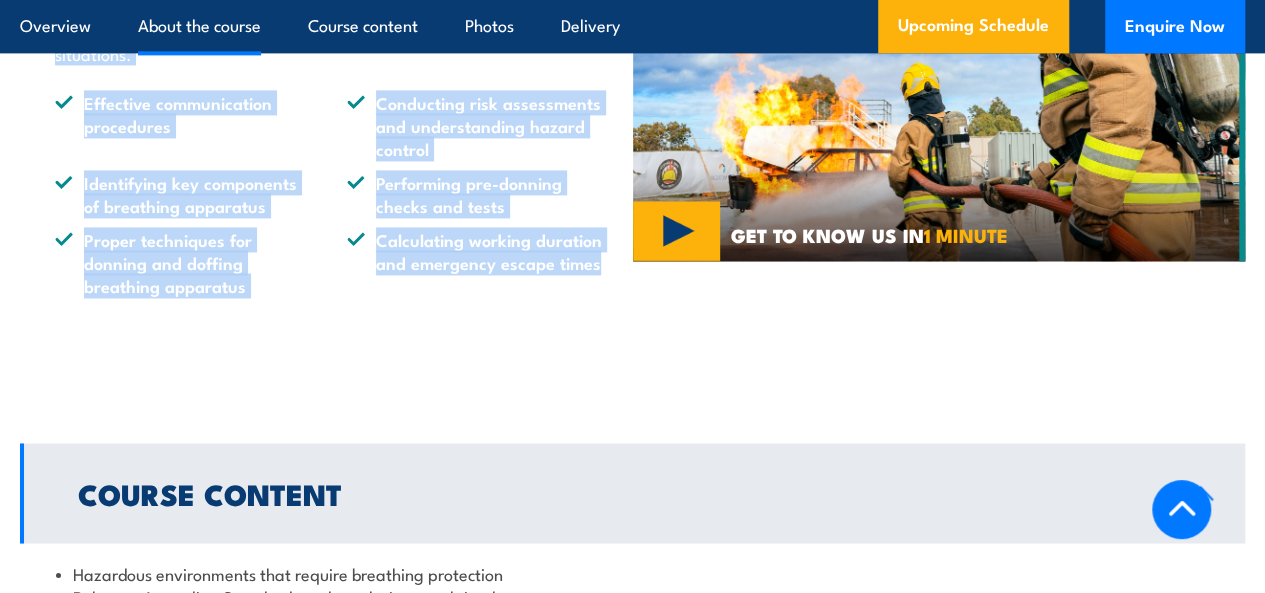 drag, startPoint x: 83, startPoint y: 103, endPoint x: 586, endPoint y: 359, distance: 564.3979 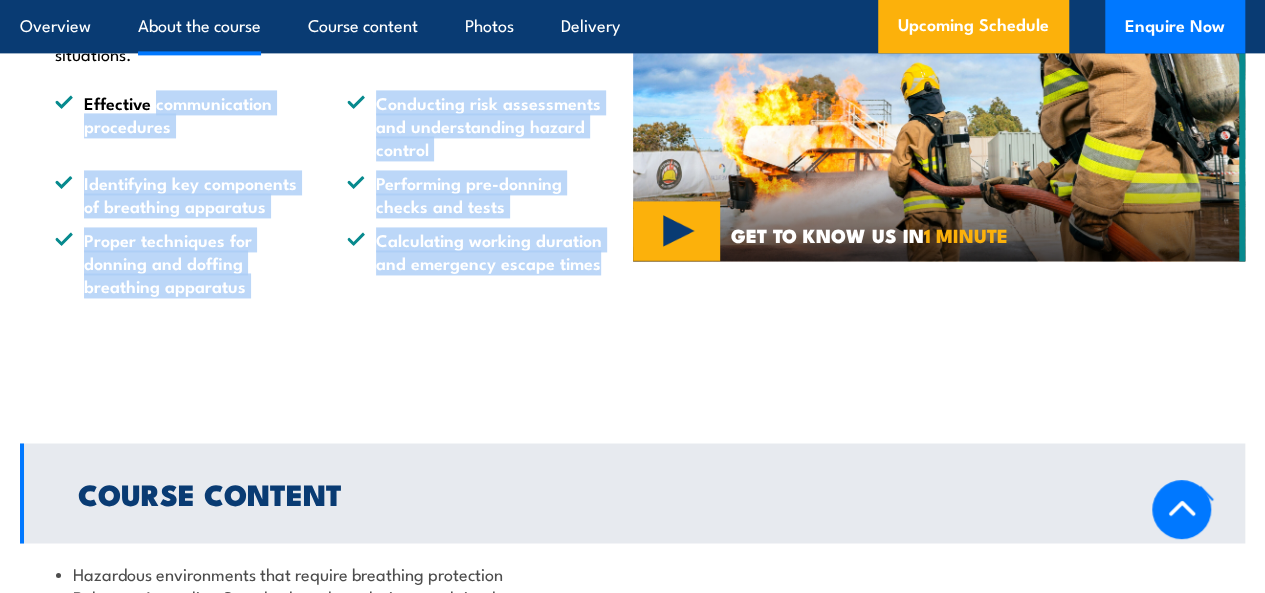 drag, startPoint x: 586, startPoint y: 359, endPoint x: 160, endPoint y: 147, distance: 475.83612 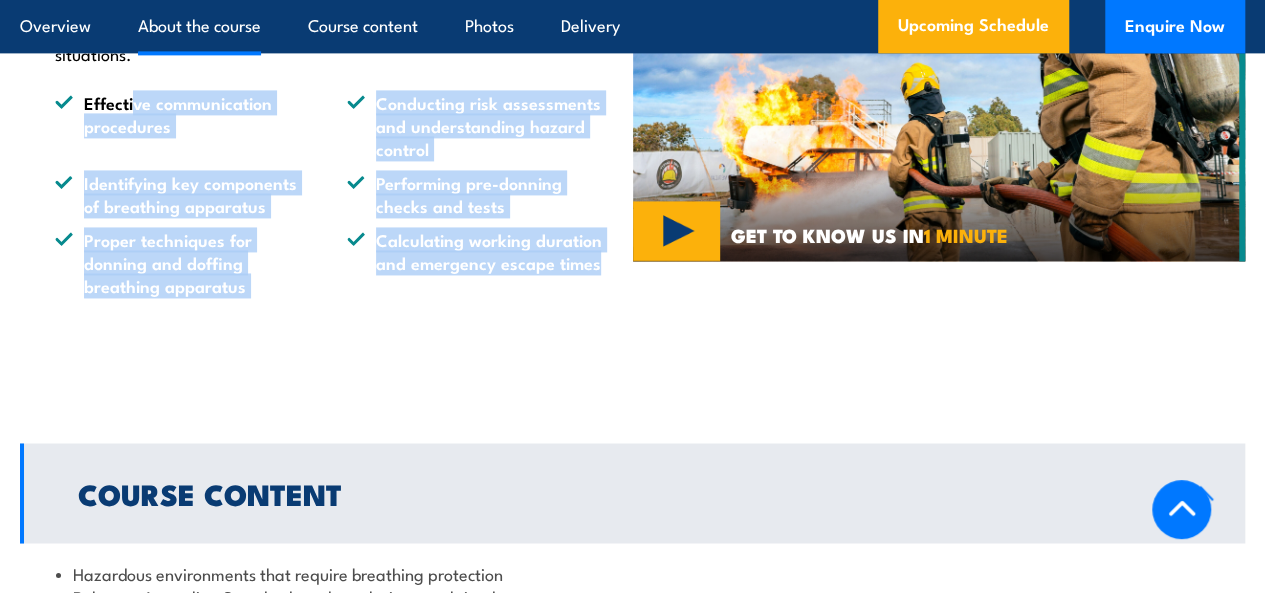 drag, startPoint x: 131, startPoint y: 117, endPoint x: 593, endPoint y: 375, distance: 529.15784 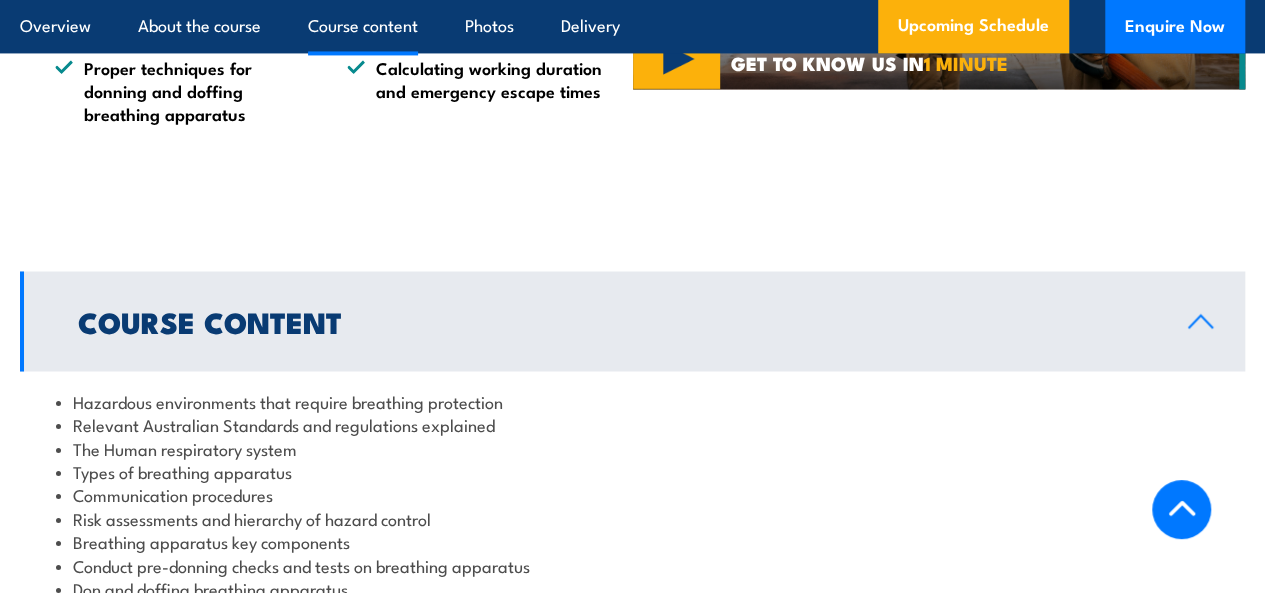 scroll, scrollTop: 1868, scrollLeft: 0, axis: vertical 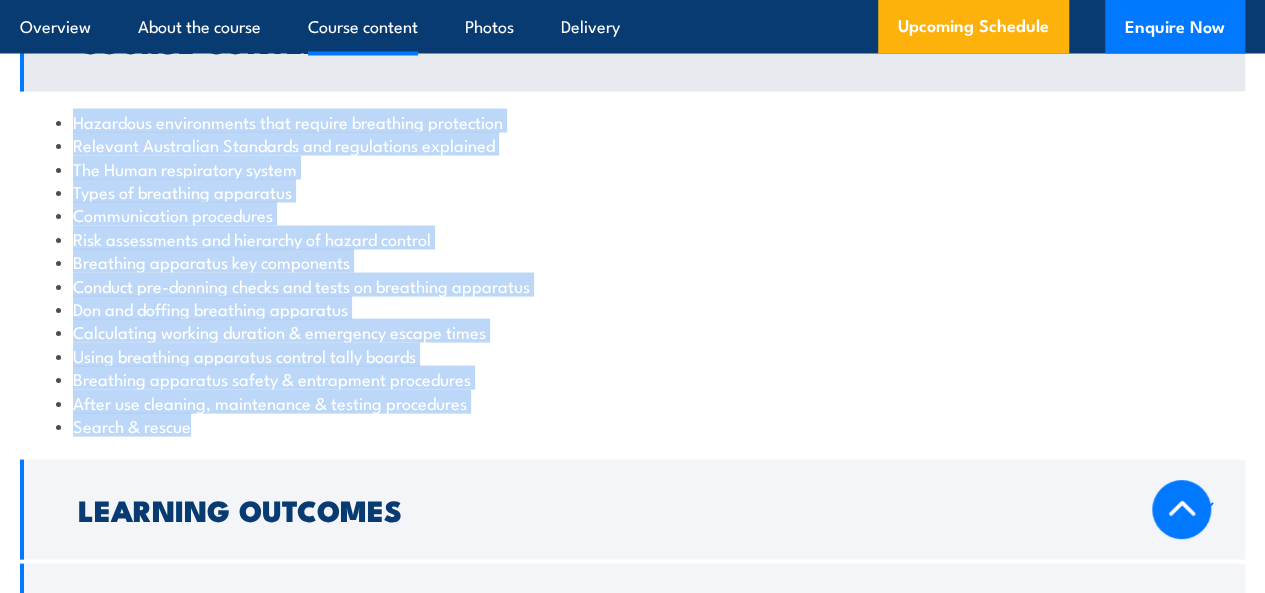 drag, startPoint x: 10, startPoint y: 145, endPoint x: 637, endPoint y: 497, distance: 719.05005 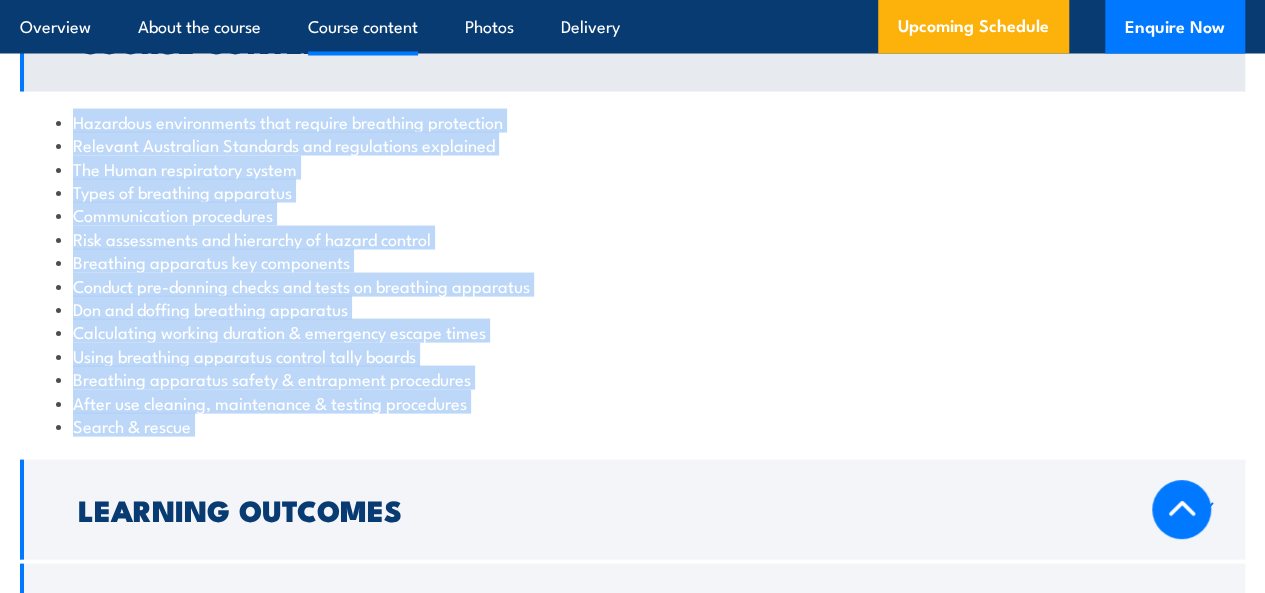 drag, startPoint x: 637, startPoint y: 497, endPoint x: 45, endPoint y: 179, distance: 672.003 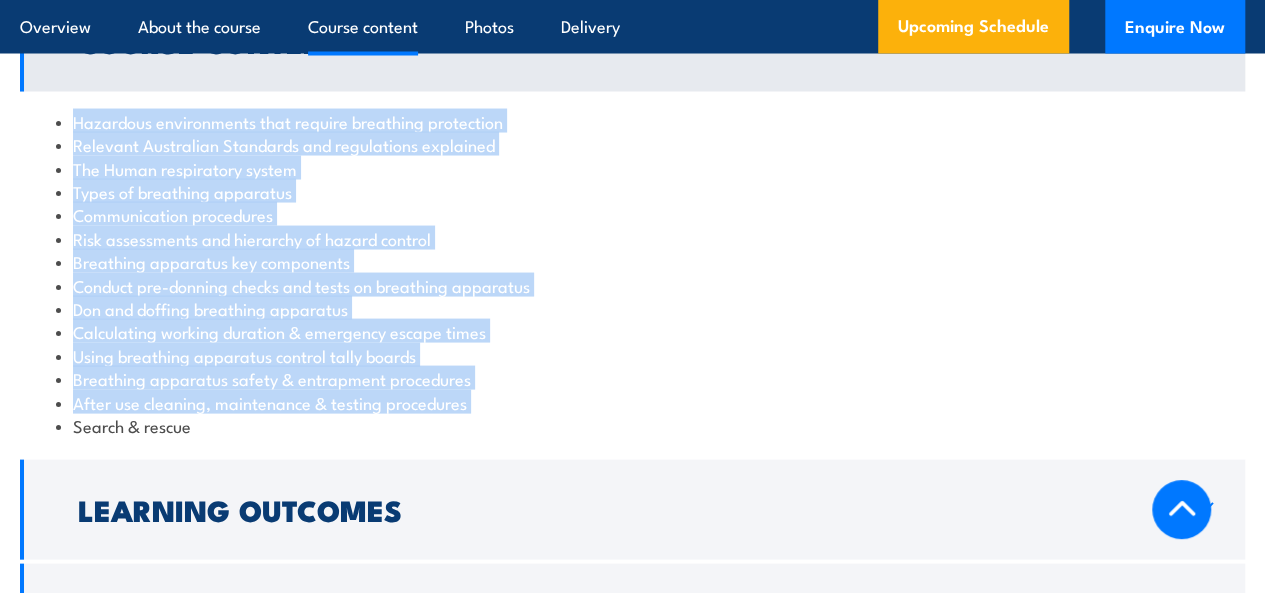 drag, startPoint x: 45, startPoint y: 179, endPoint x: 554, endPoint y: 458, distance: 580.4498 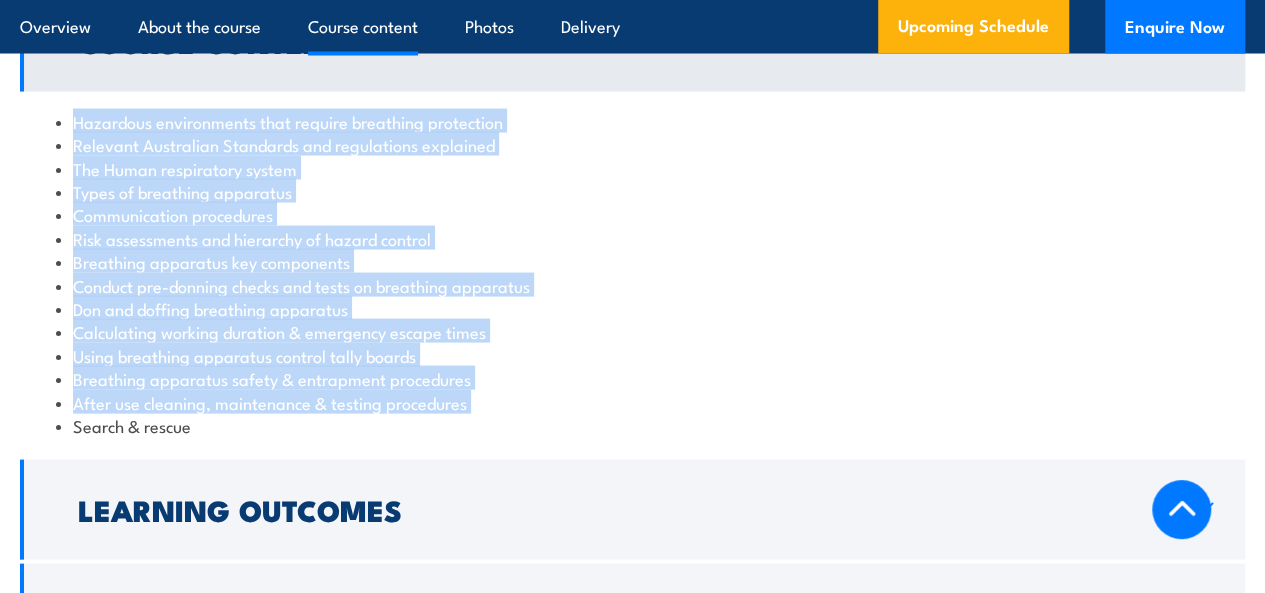 drag, startPoint x: 554, startPoint y: 458, endPoint x: 33, endPoint y: 157, distance: 601.6993 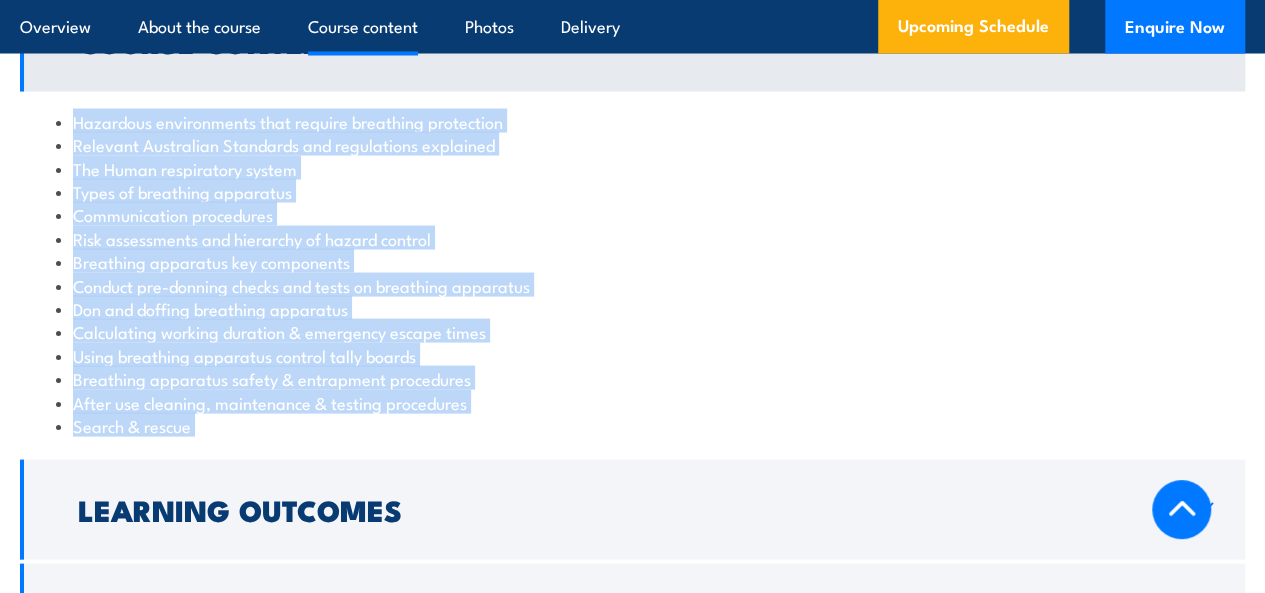 drag, startPoint x: 33, startPoint y: 157, endPoint x: 610, endPoint y: 465, distance: 654.05884 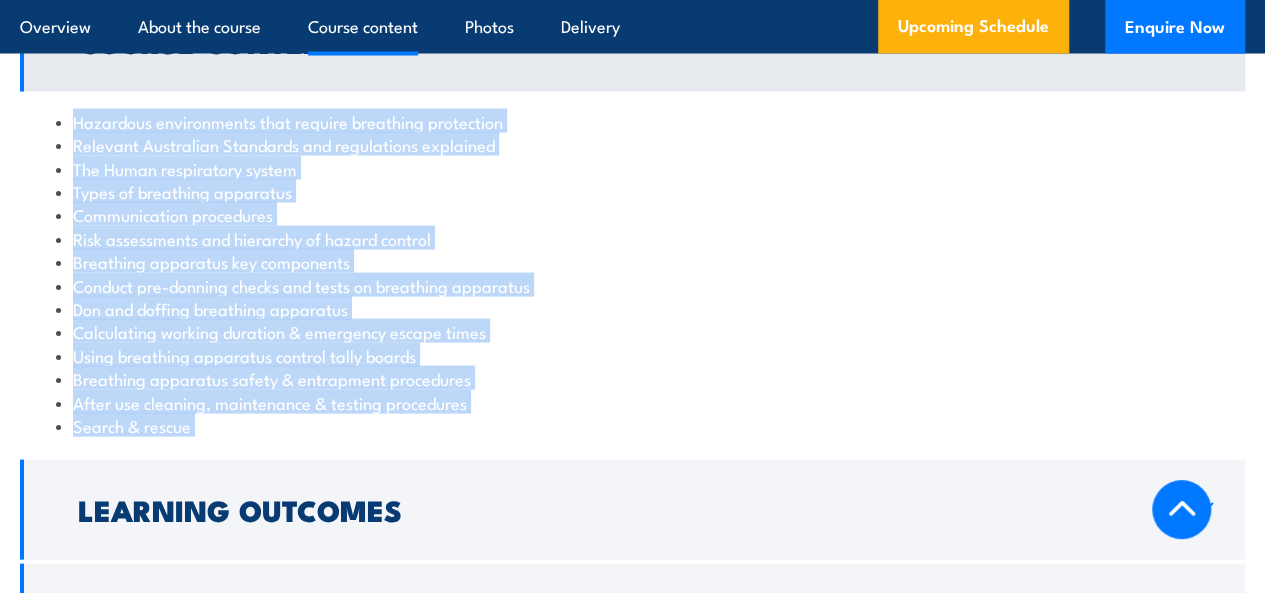 drag, startPoint x: 610, startPoint y: 465, endPoint x: 72, endPoint y: 163, distance: 616.9668 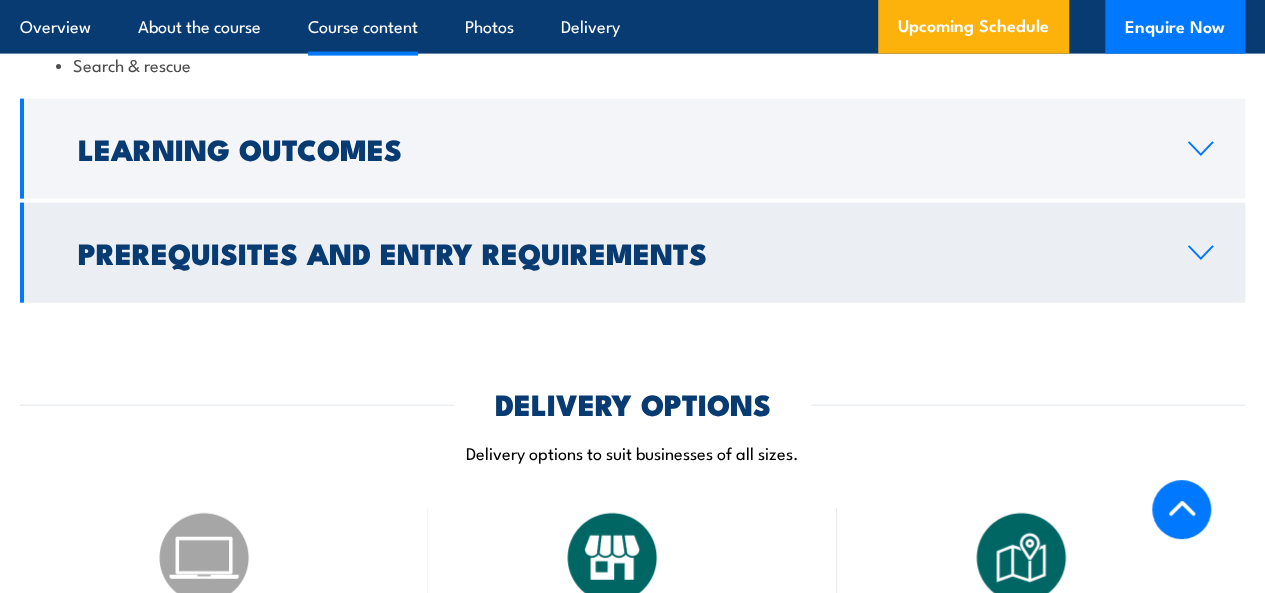 click on "Prerequisites and Entry Requirements" at bounding box center (617, 252) 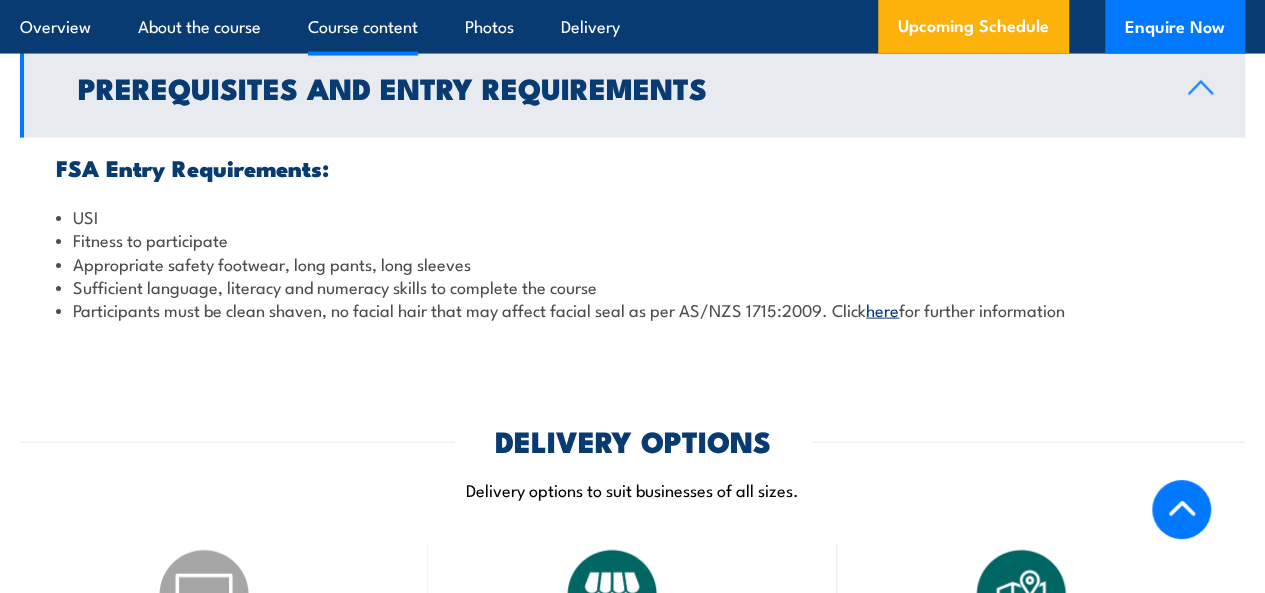 scroll, scrollTop: 2028, scrollLeft: 0, axis: vertical 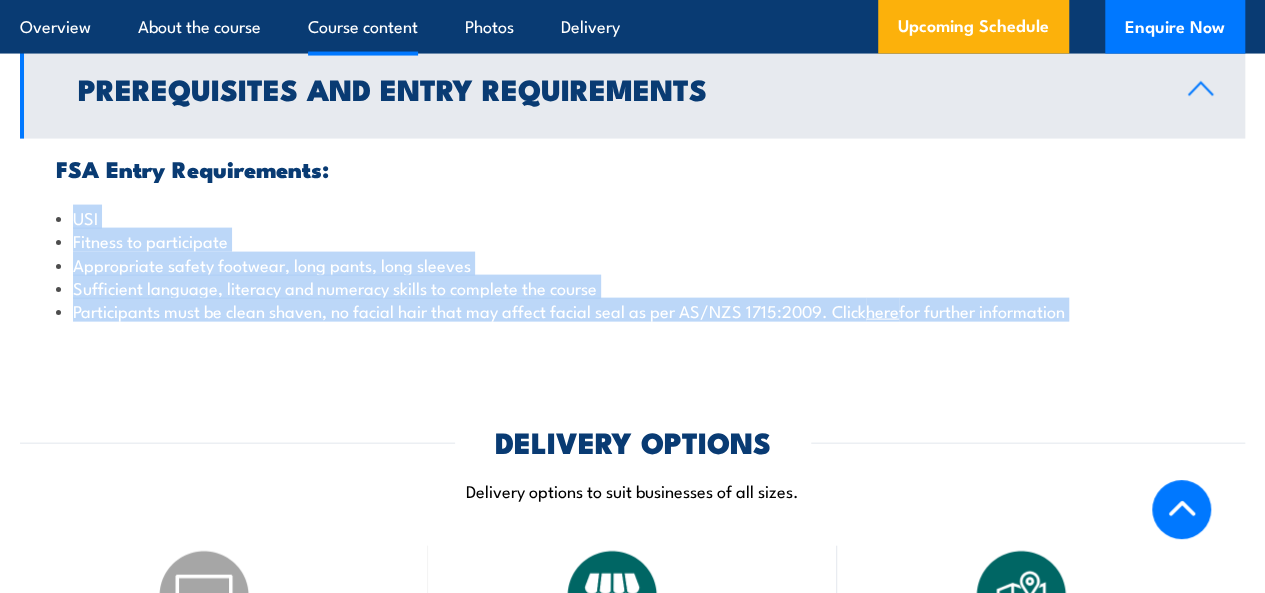 drag, startPoint x: 383, startPoint y: 204, endPoint x: 670, endPoint y: 423, distance: 361.01245 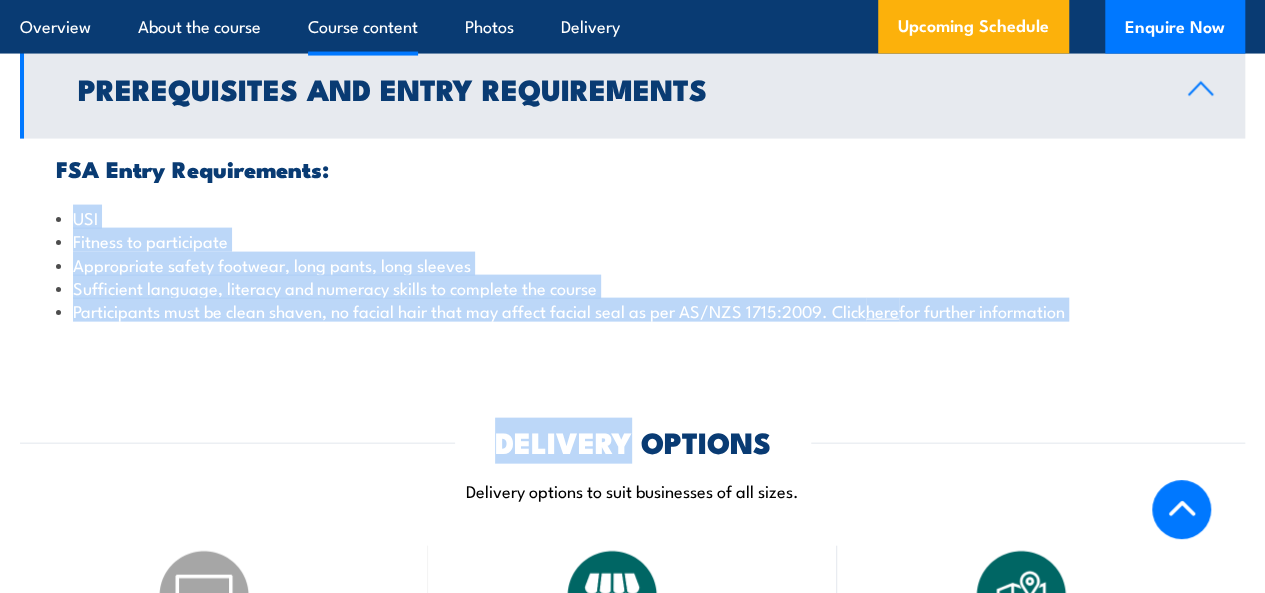 drag, startPoint x: 670, startPoint y: 423, endPoint x: 362, endPoint y: 205, distance: 377.34335 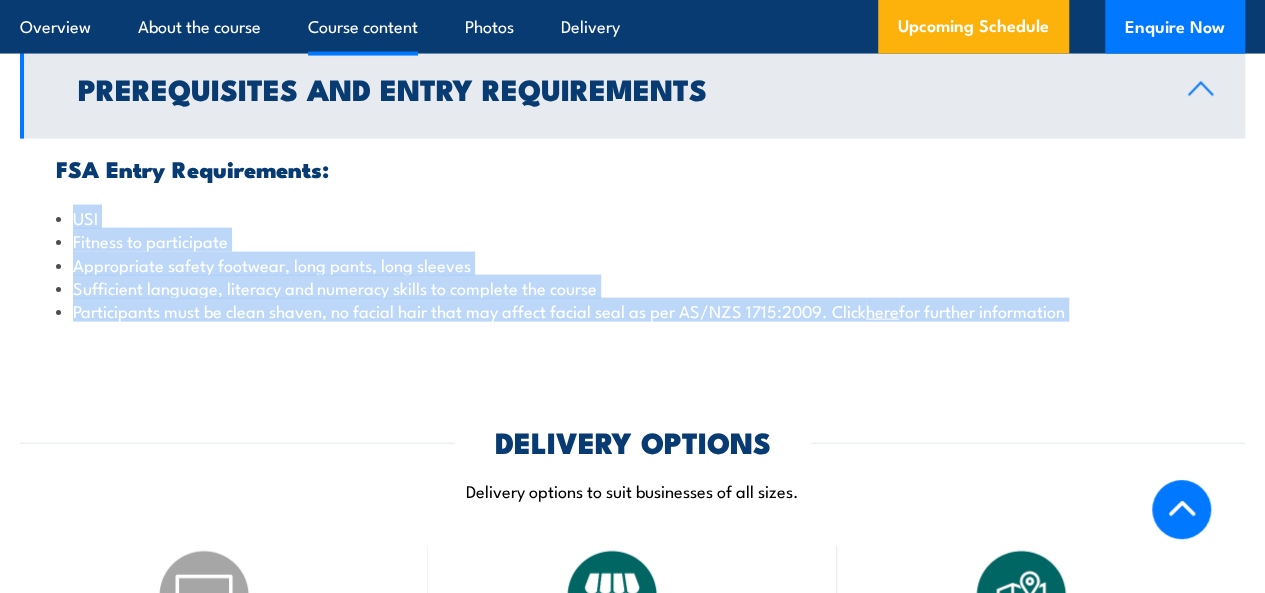 drag, startPoint x: 362, startPoint y: 205, endPoint x: 1134, endPoint y: 384, distance: 792.4803 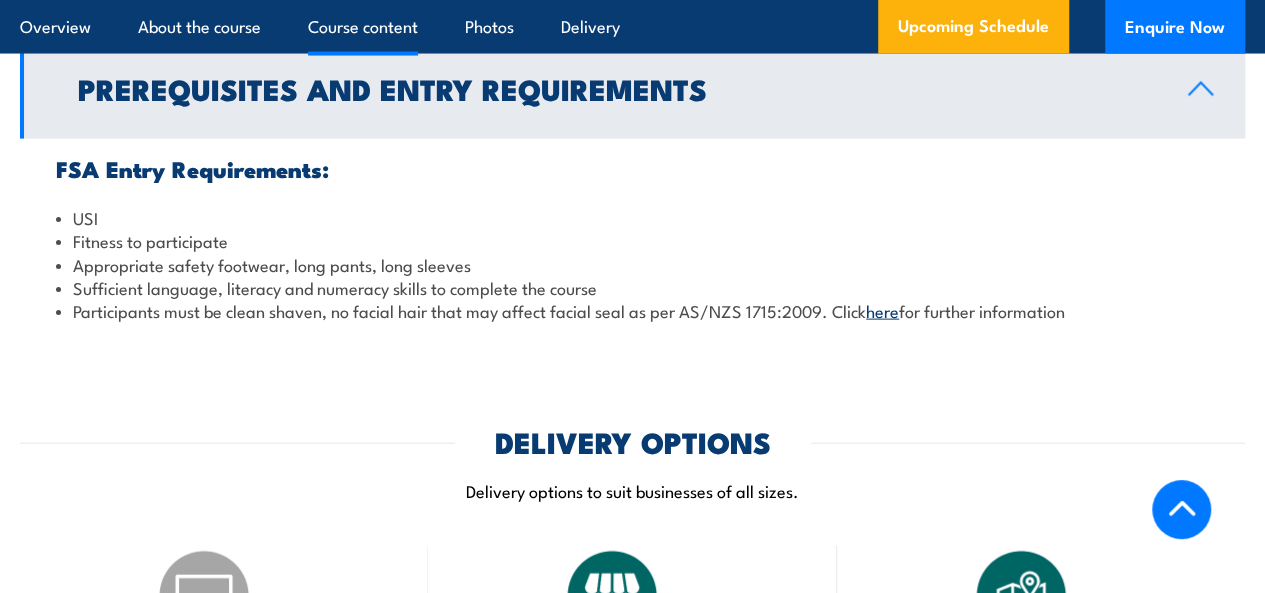 click on "Prerequisites and Entry Requirements" at bounding box center (617, 88) 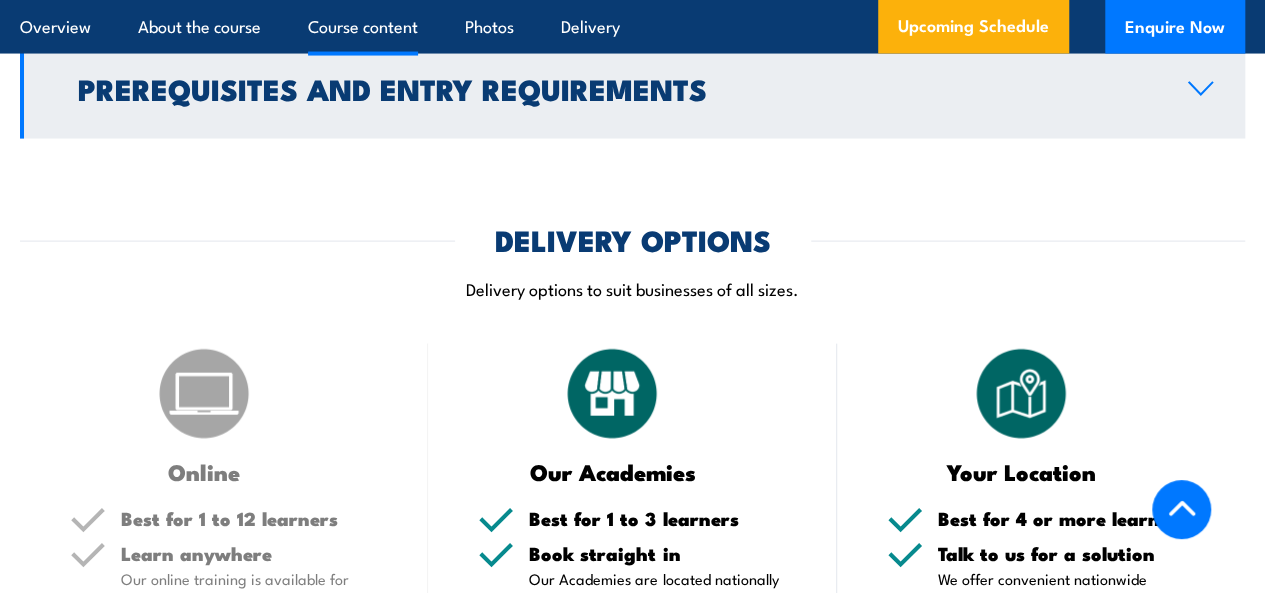click on "Prerequisites and Entry Requirements" at bounding box center (617, 88) 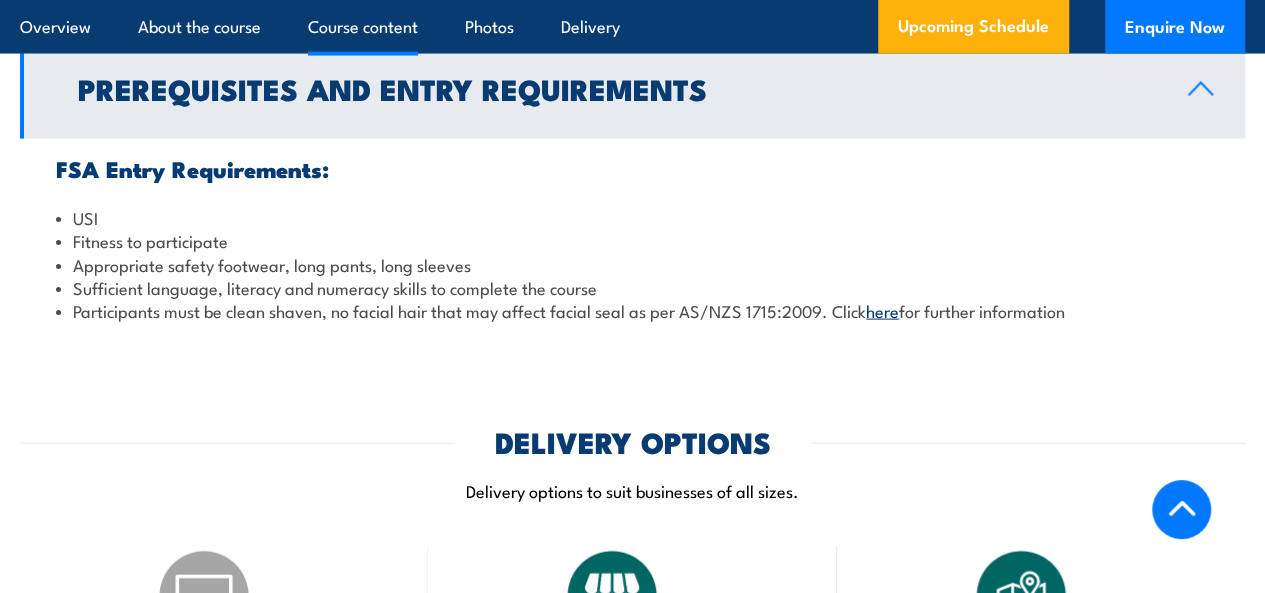 click on "Prerequisites and Entry Requirements" at bounding box center [617, 88] 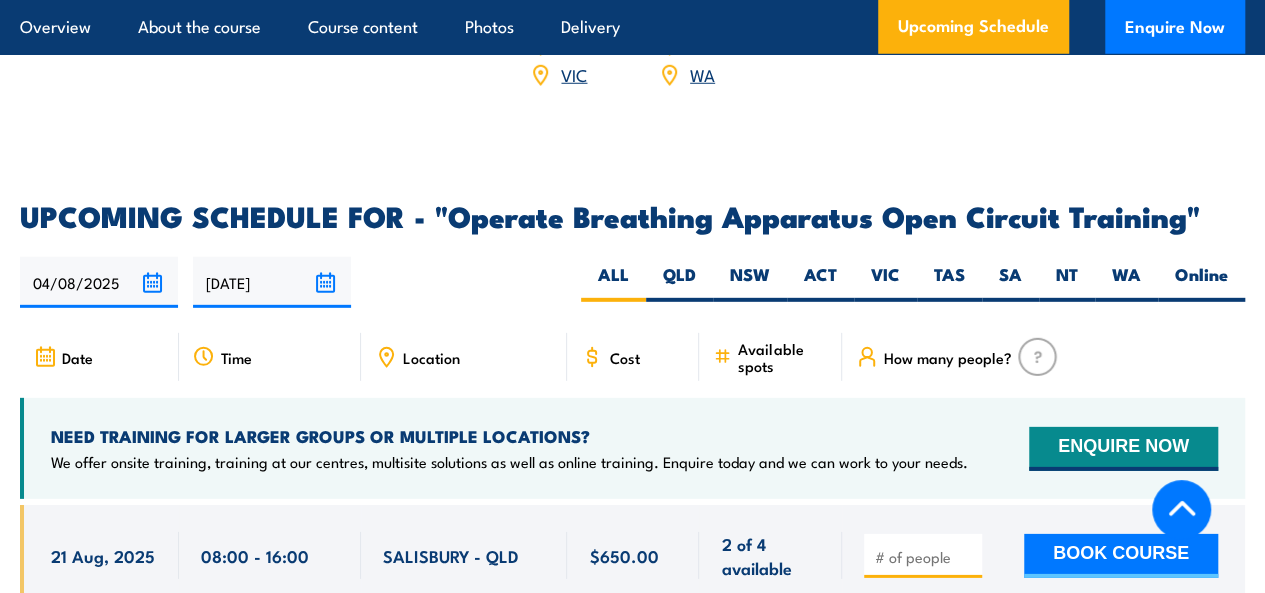 scroll, scrollTop: 2898, scrollLeft: 0, axis: vertical 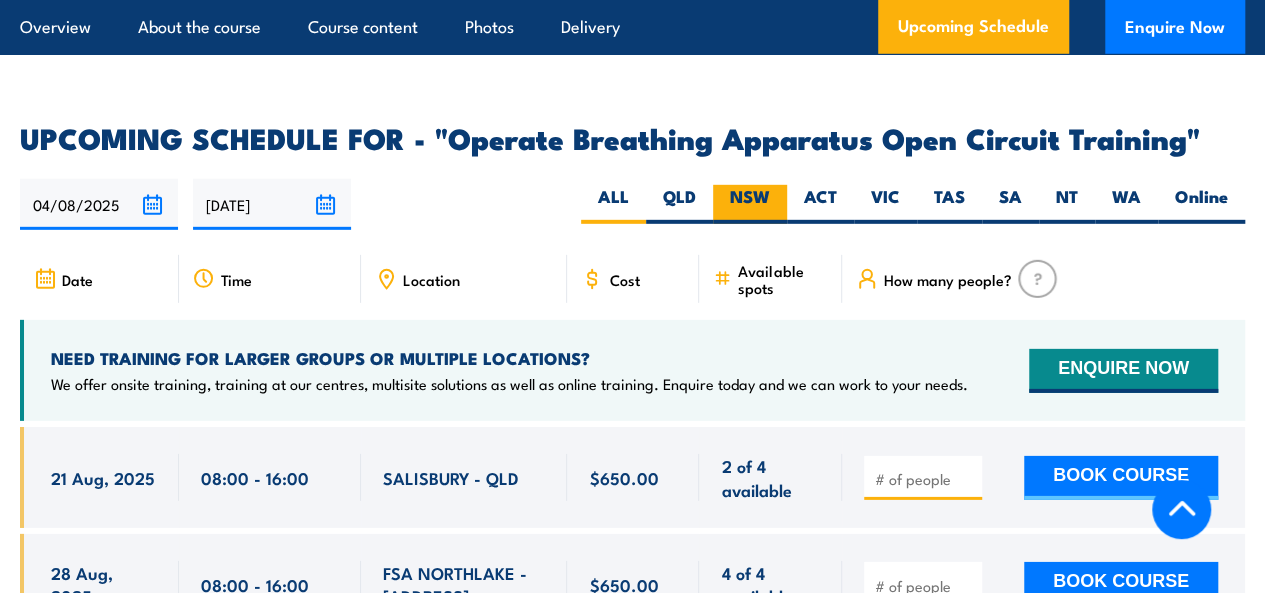 click on "NSW" at bounding box center [750, 204] 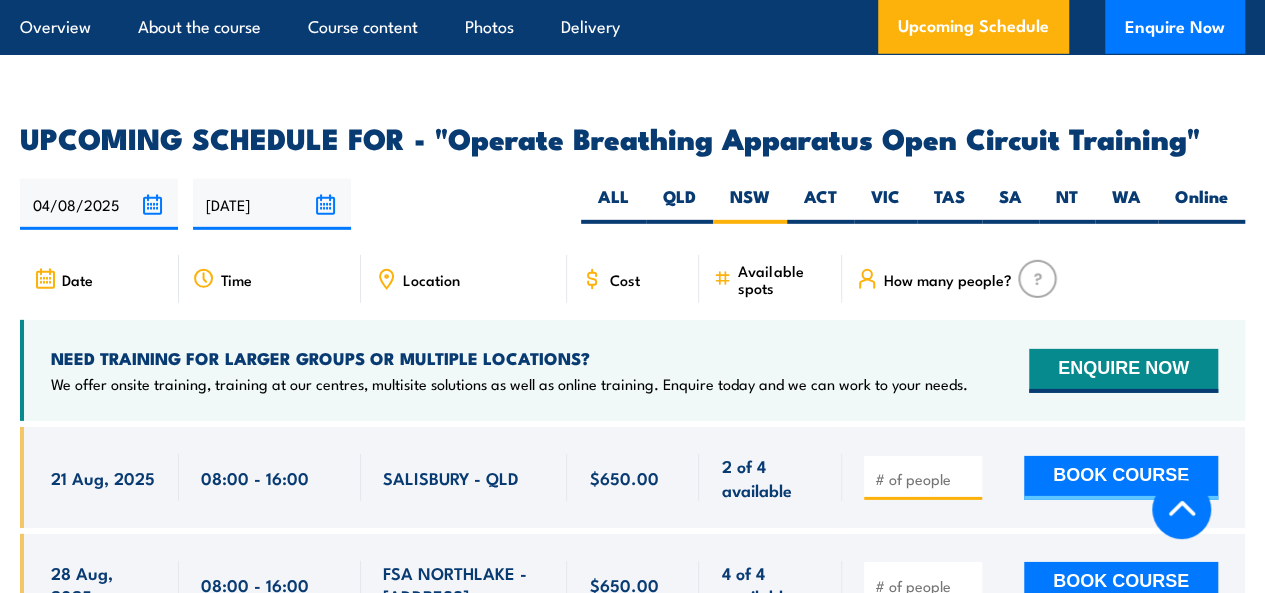 scroll, scrollTop: 3182, scrollLeft: 0, axis: vertical 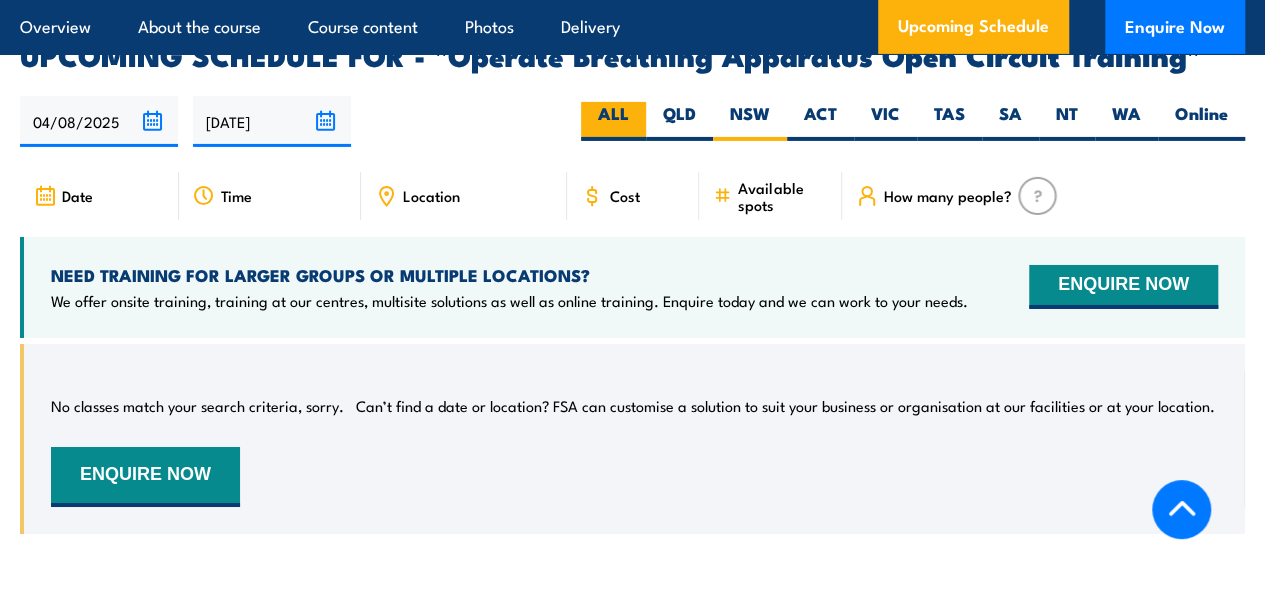 click on "ALL" at bounding box center [613, 121] 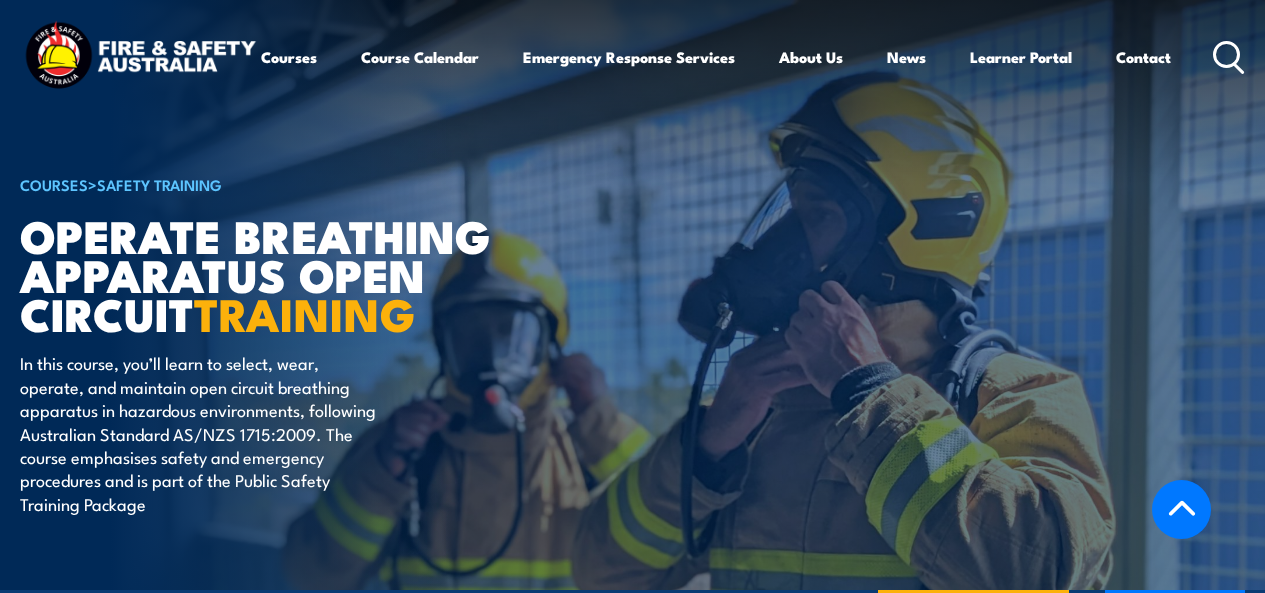 scroll, scrollTop: 2268, scrollLeft: 0, axis: vertical 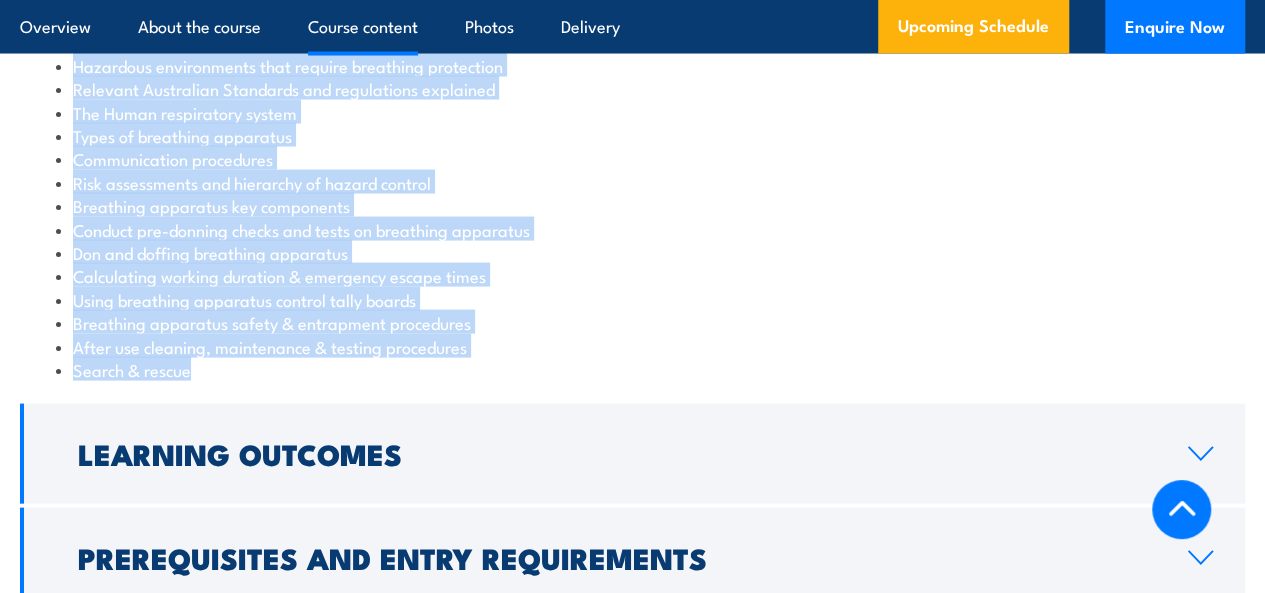 drag, startPoint x: 511, startPoint y: 418, endPoint x: 45, endPoint y: 114, distance: 556.39197 